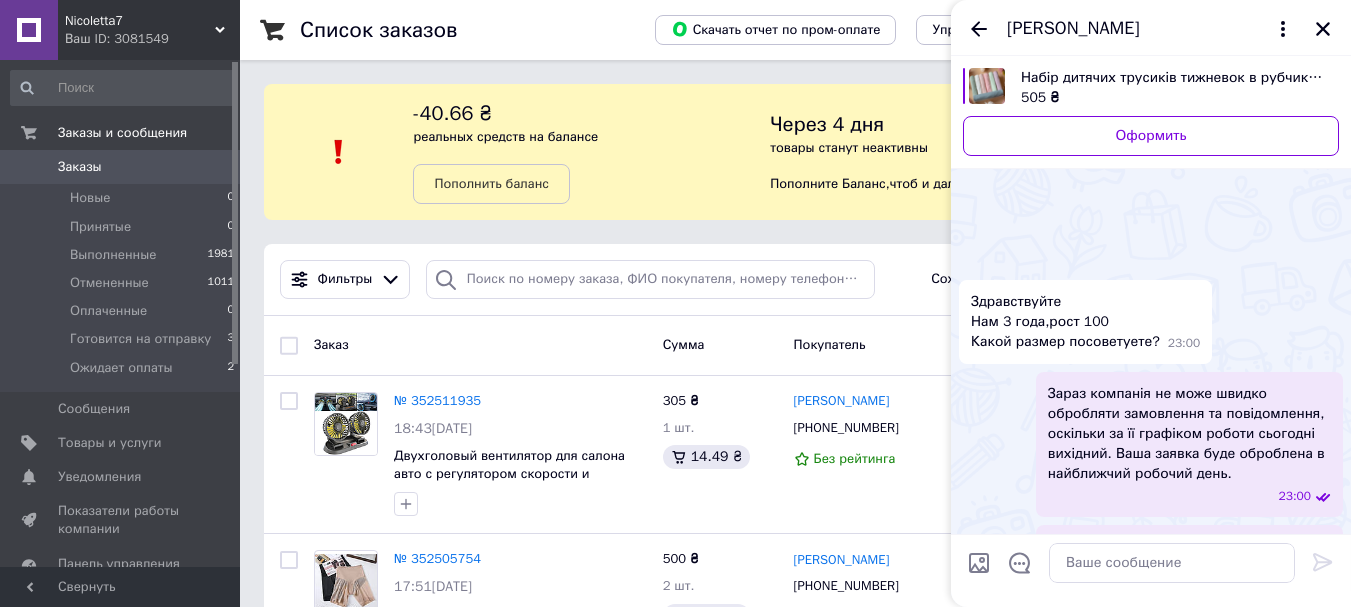 scroll, scrollTop: 0, scrollLeft: 0, axis: both 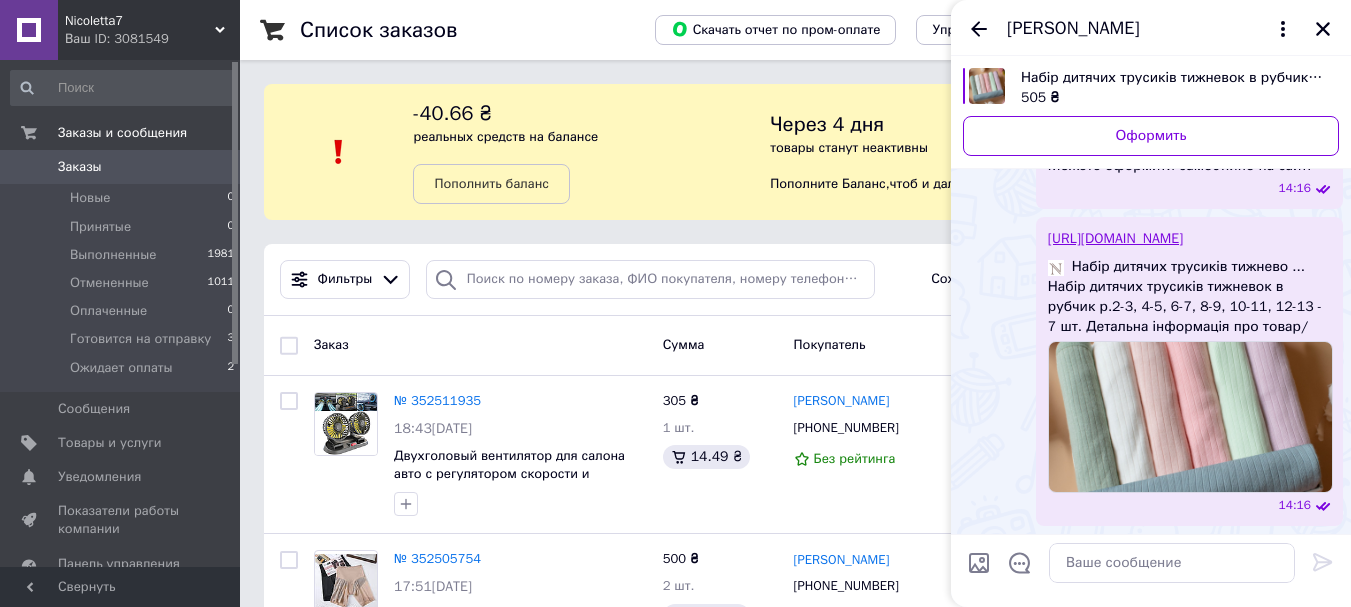 click on "Заказы" at bounding box center [80, 167] 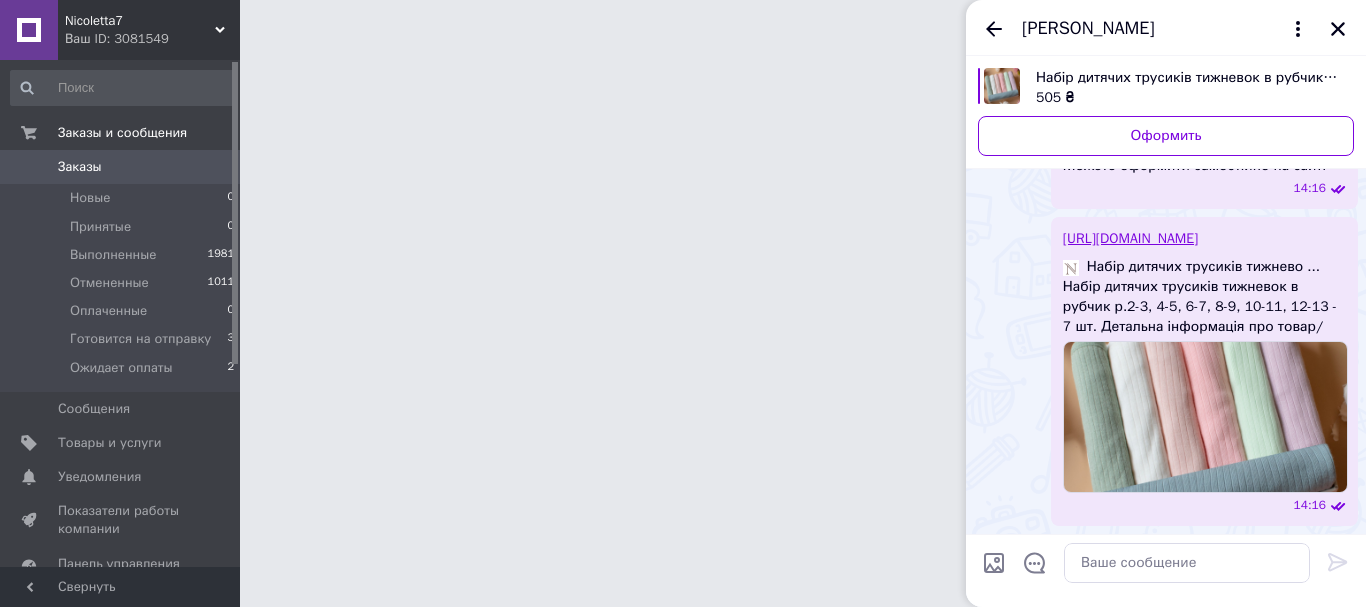 click on "[PERSON_NAME]" at bounding box center (1166, 28) 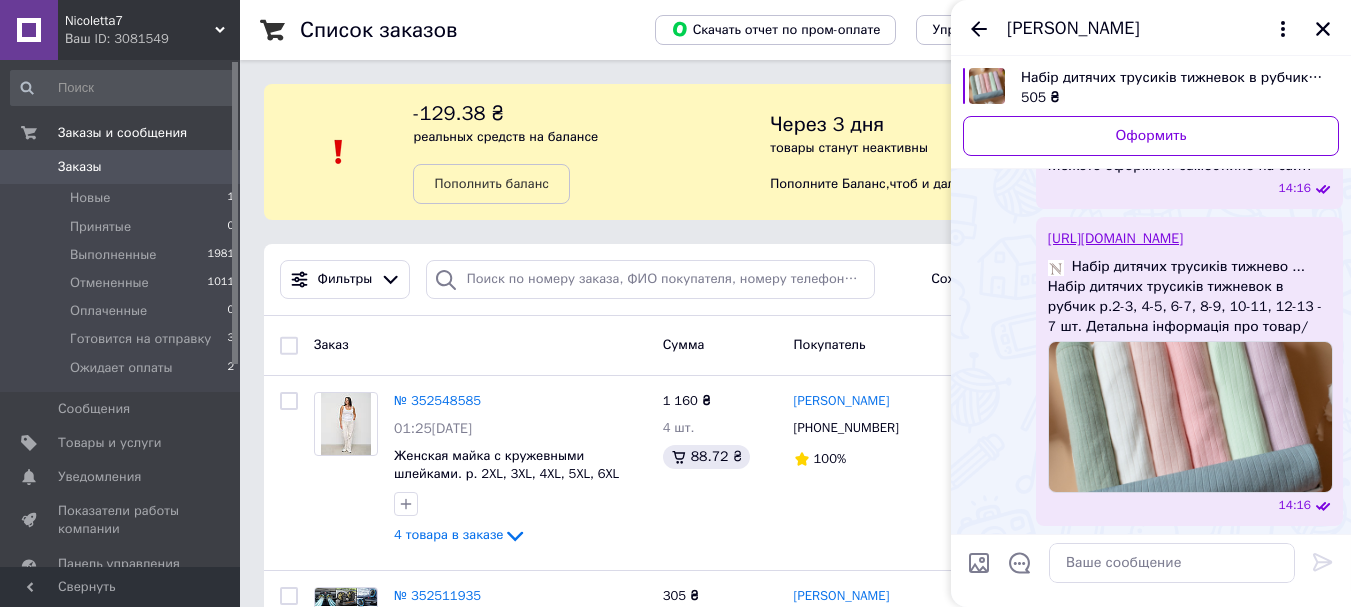 click on "Список заказов   Скачать отчет по пром-оплате Управление статусами Экспорт Создать заказ -129.38 ₴ реальных средств на балансе Пополнить баланс Через 3 дня товары станут неактивны Пополните Баланс ,  чтоб и далее получать заказы Фильтры Сохраненные фильтры: Все (2998) Заказ Сумма Покупатель Доставка и оплата Статус № 352548585 01:25[DATE] Женская майка с кружевными шлейками.  р. 2XL, 3XL, 4XL, 5XL, 6XL 5XL, Белый 4 товара в заказе 1 160 ₴ 4 шт. 88.72 ₴ [PERSON_NAME] [PHONE_NUMBER] 100% [GEOGRAPHIC_DATA], №39 (до 30 кг на одне місце): вул. [STREET_ADDRESS] (ран. [PERSON_NAME]) Новый 305 ₴ 1" at bounding box center [795, 2294] 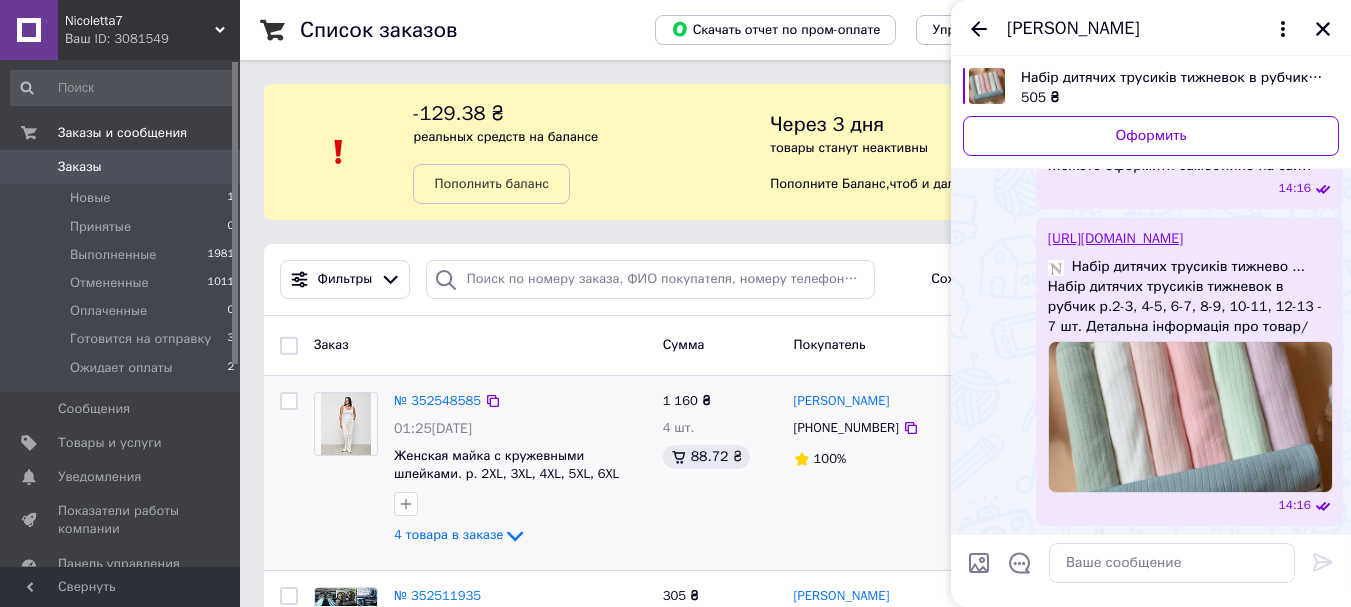 scroll, scrollTop: 138, scrollLeft: 0, axis: vertical 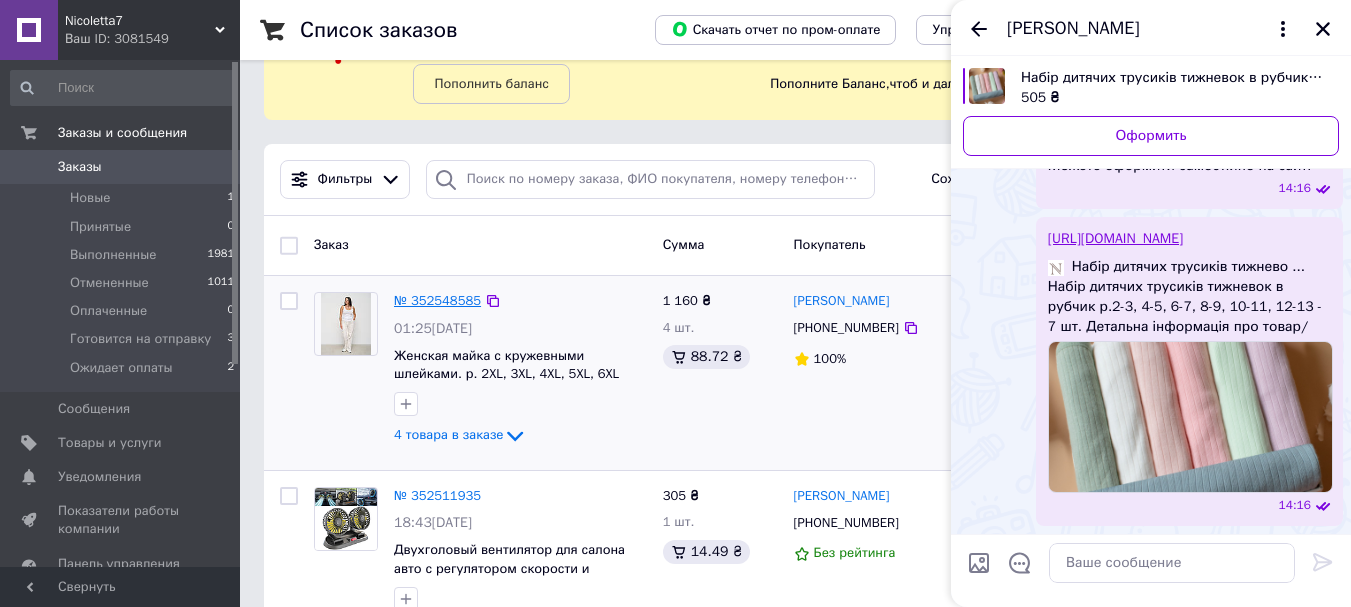 click on "№ 352548585" at bounding box center (437, 300) 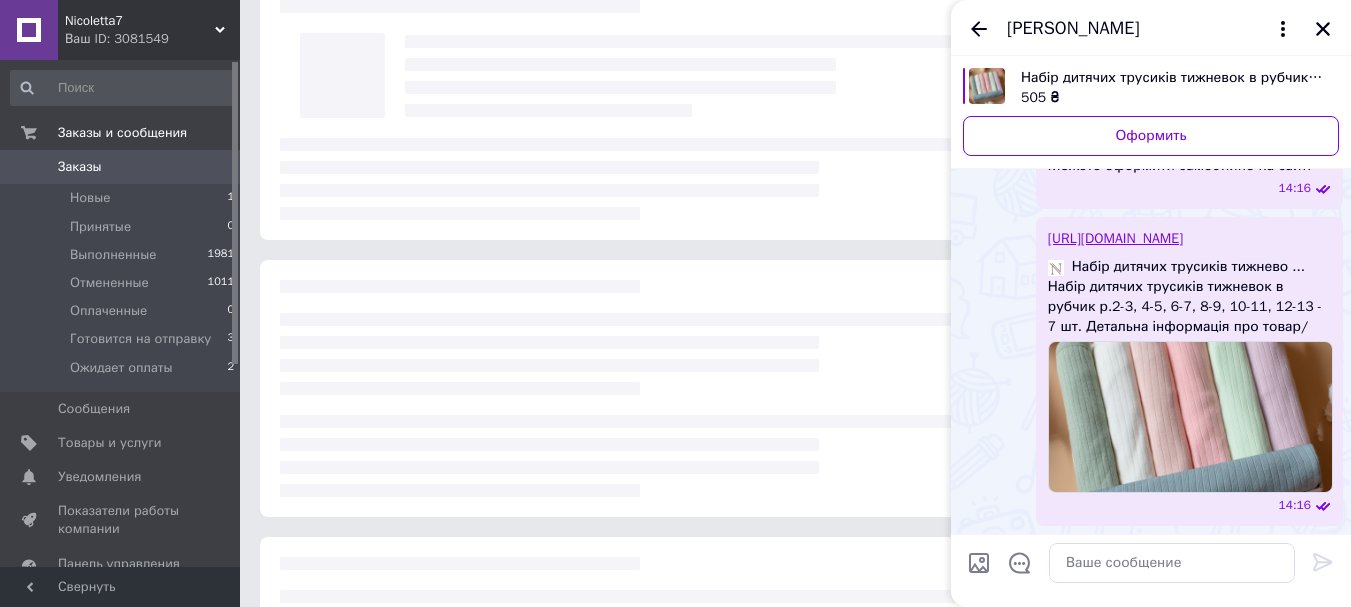 click at bounding box center [1323, 29] 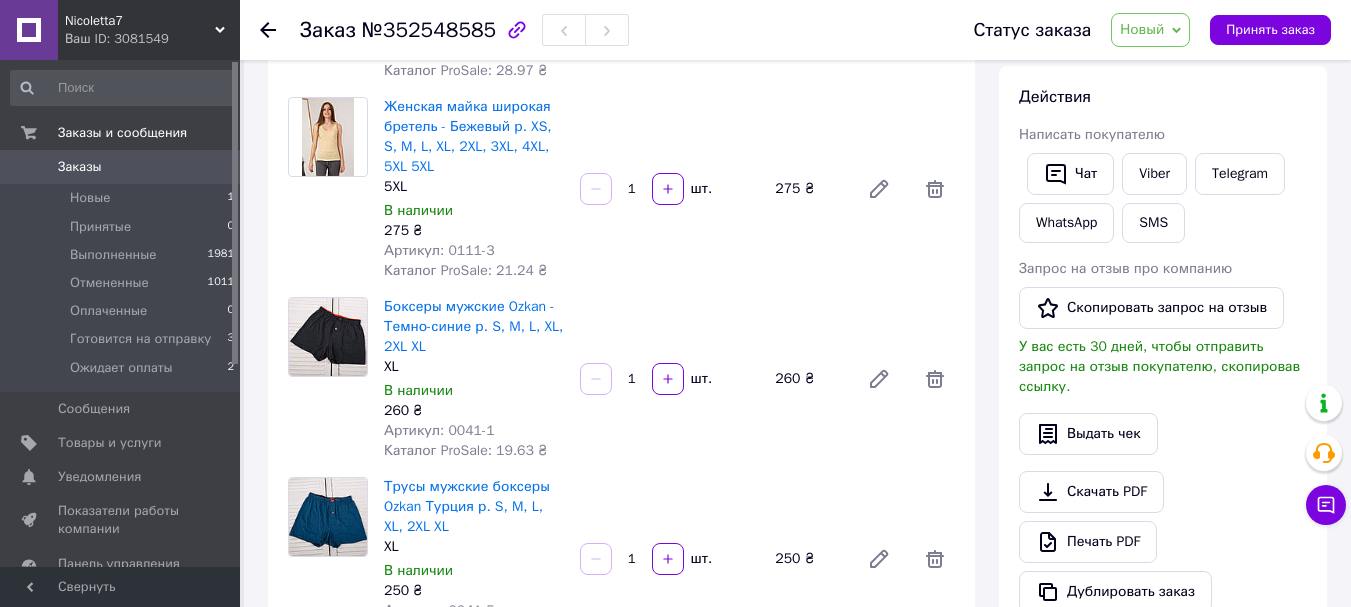 scroll, scrollTop: 300, scrollLeft: 0, axis: vertical 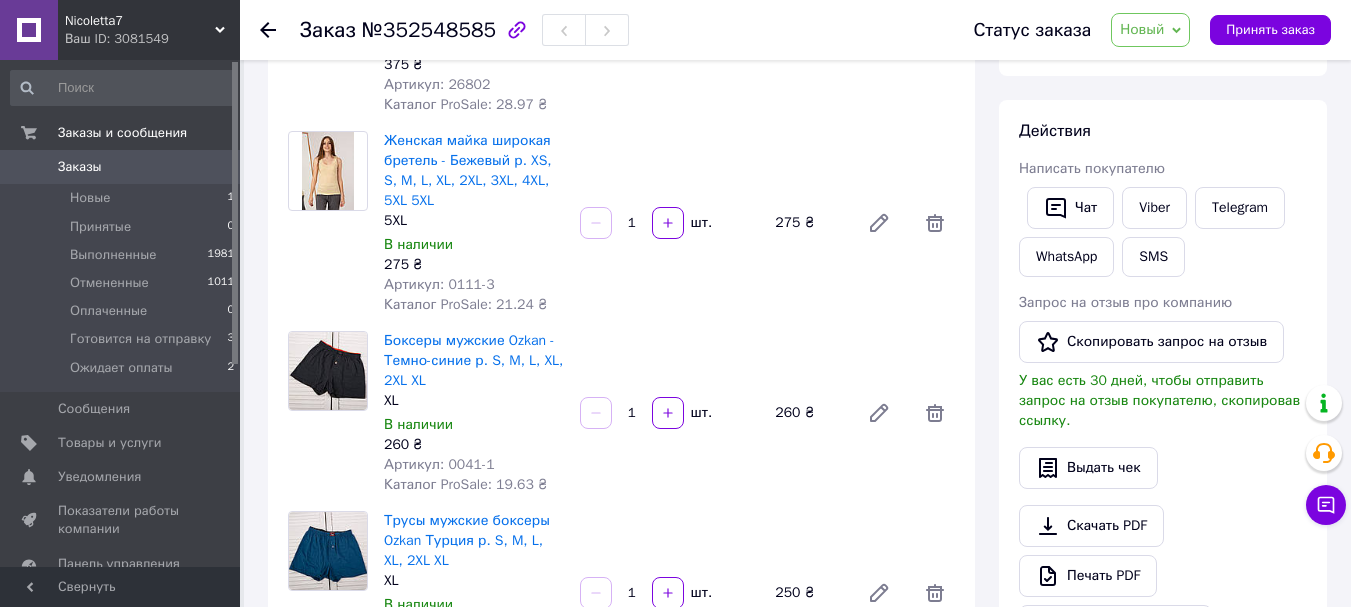 click on "Новый" at bounding box center (1142, 29) 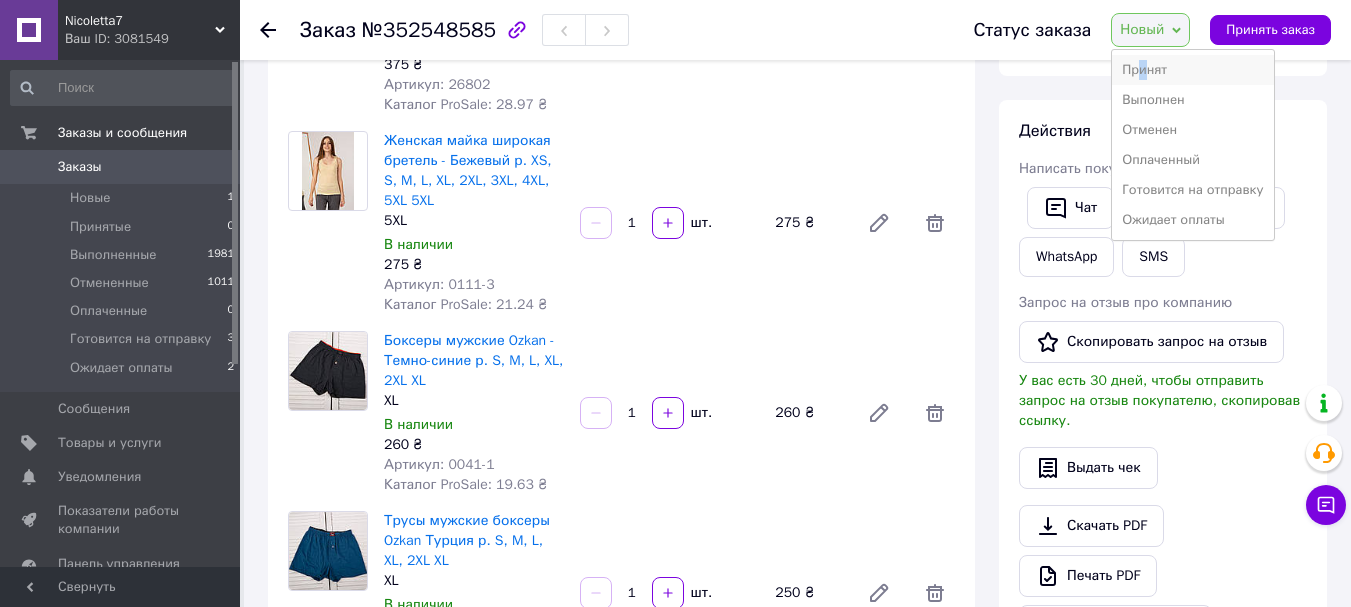 click on "Принят" at bounding box center (1192, 70) 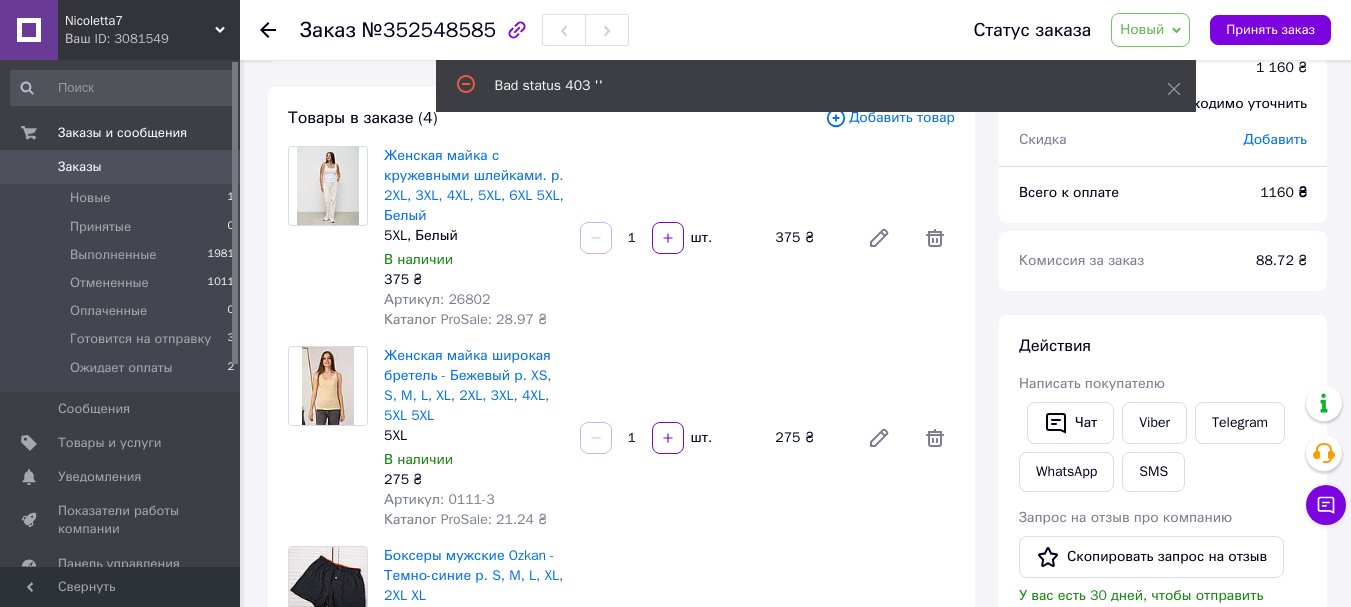 scroll, scrollTop: 0, scrollLeft: 0, axis: both 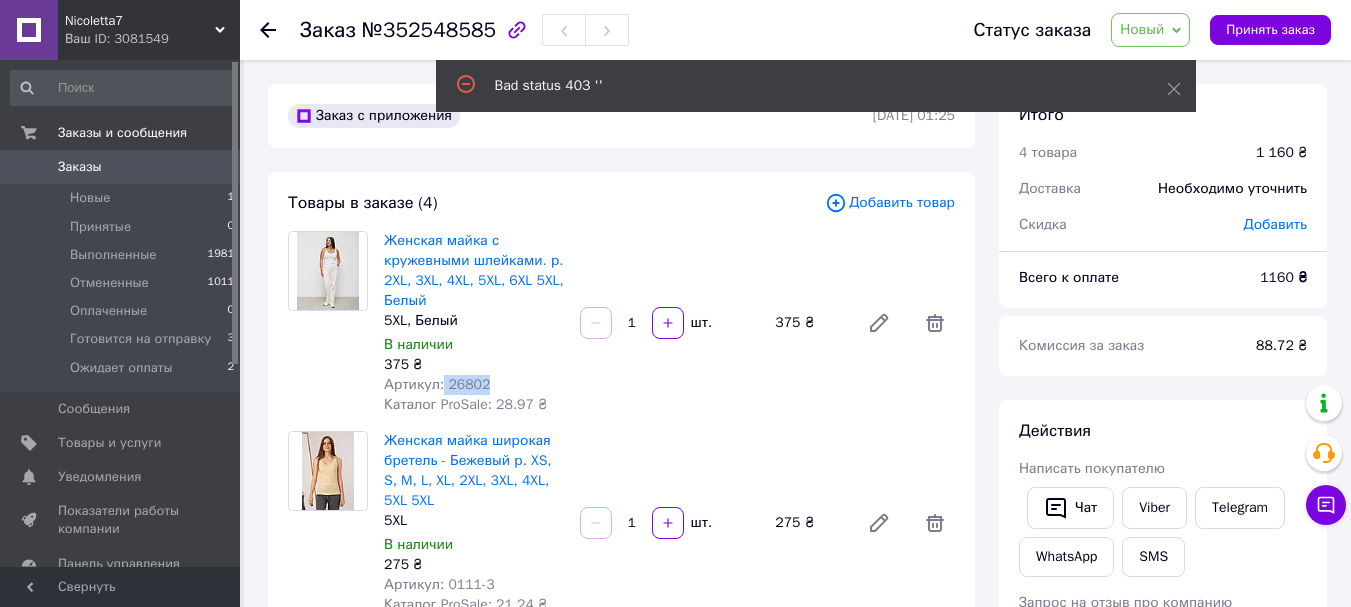 drag, startPoint x: 485, startPoint y: 383, endPoint x: 441, endPoint y: 384, distance: 44.011364 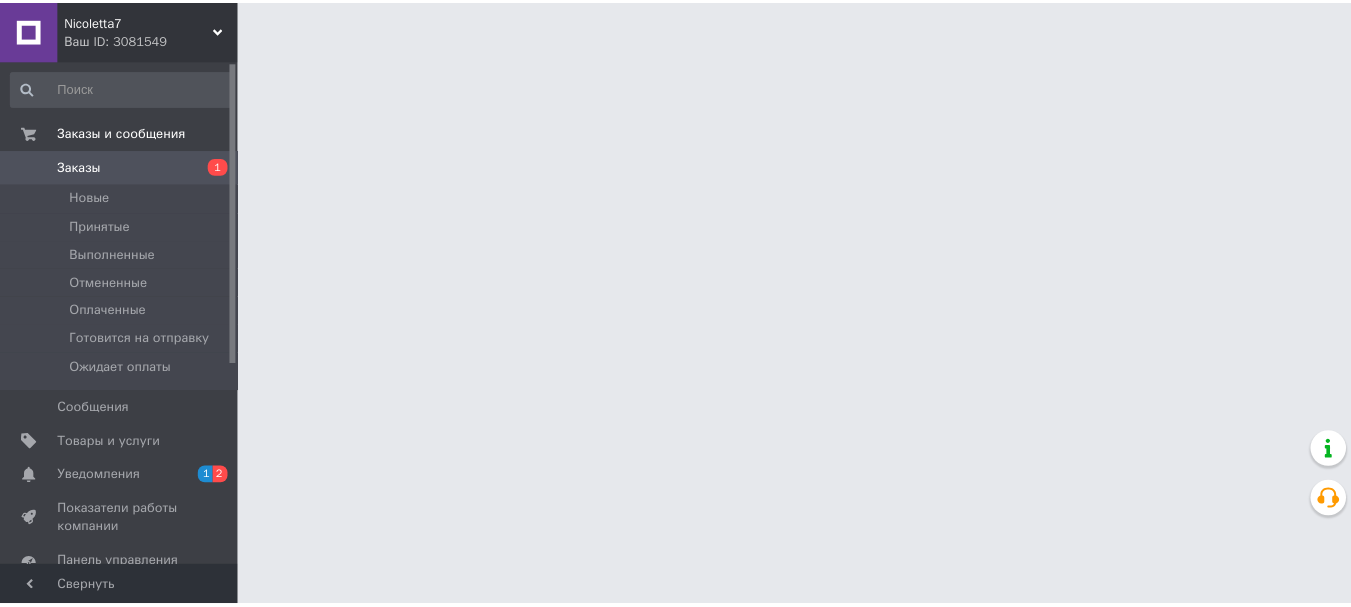 scroll, scrollTop: 0, scrollLeft: 0, axis: both 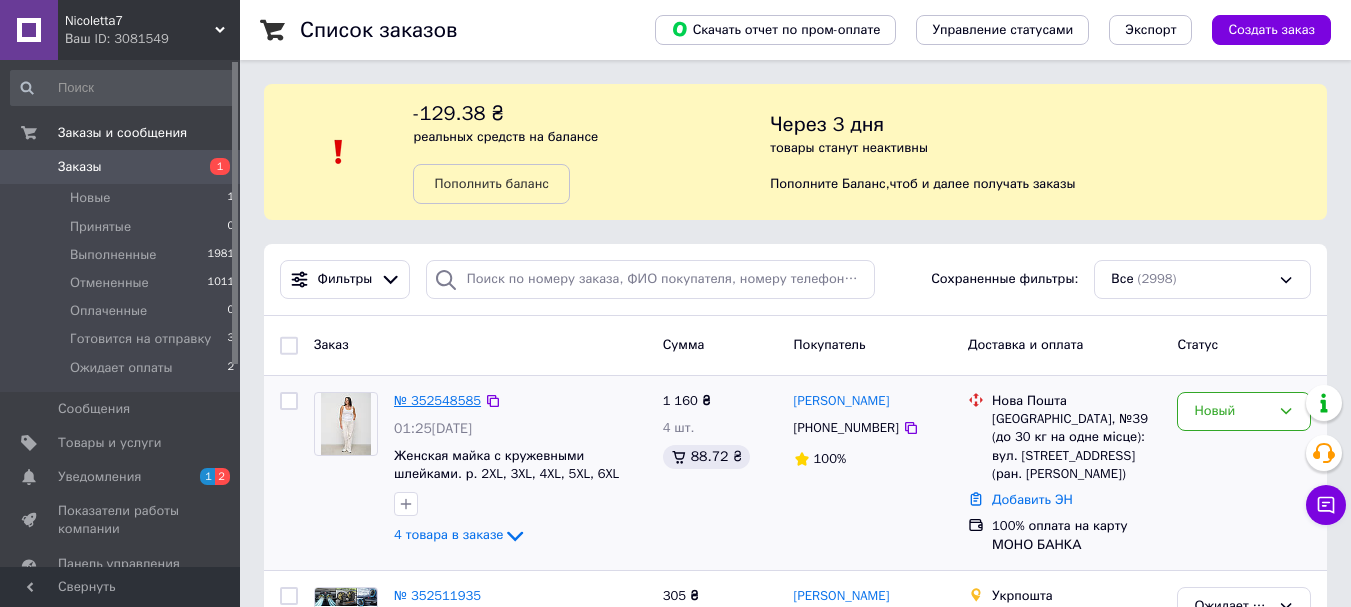 click on "№ 352548585" at bounding box center (437, 400) 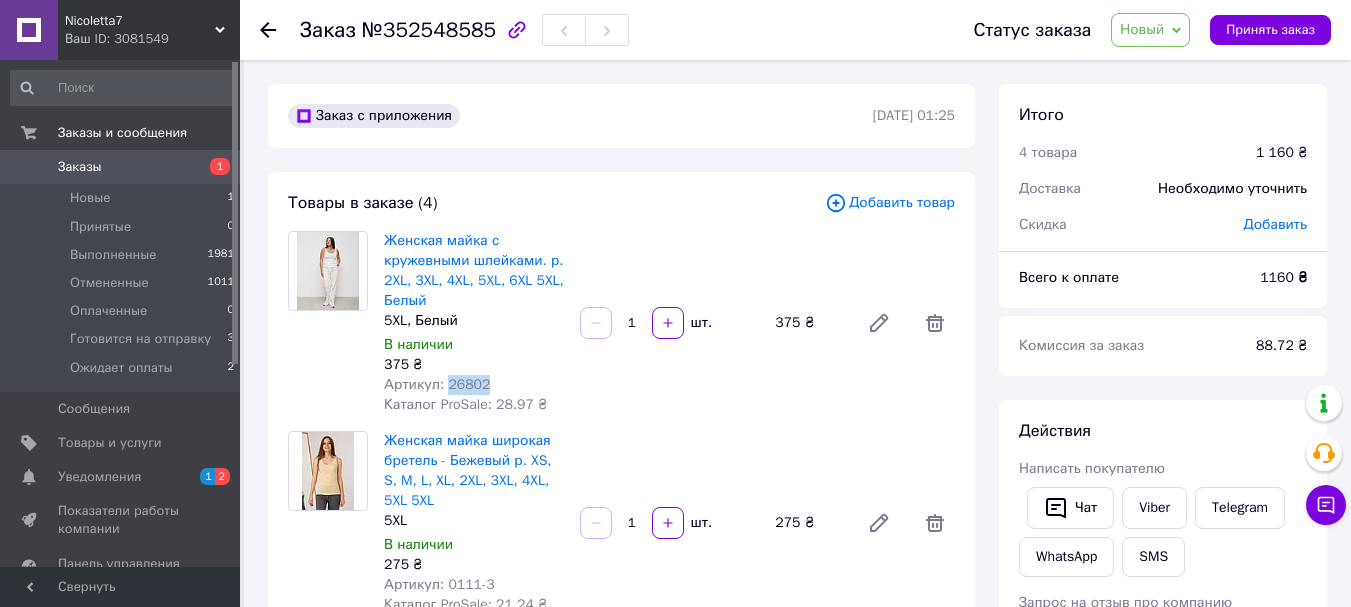 drag, startPoint x: 495, startPoint y: 386, endPoint x: 444, endPoint y: 382, distance: 51.156624 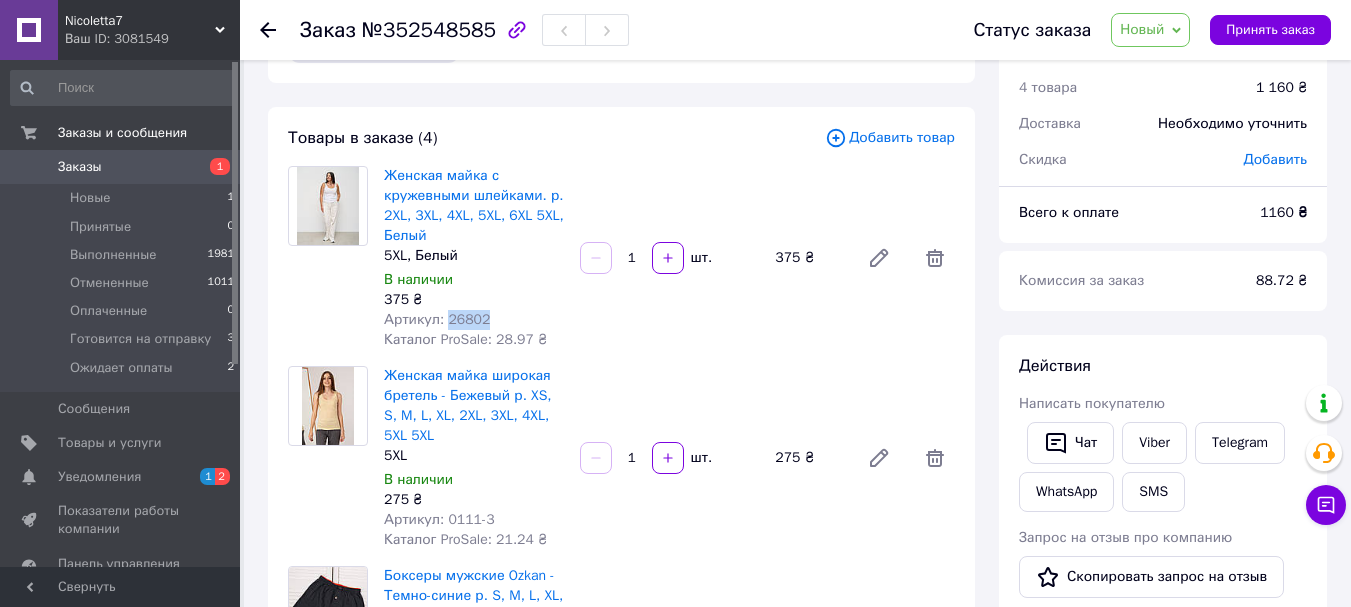 scroll, scrollTop: 100, scrollLeft: 0, axis: vertical 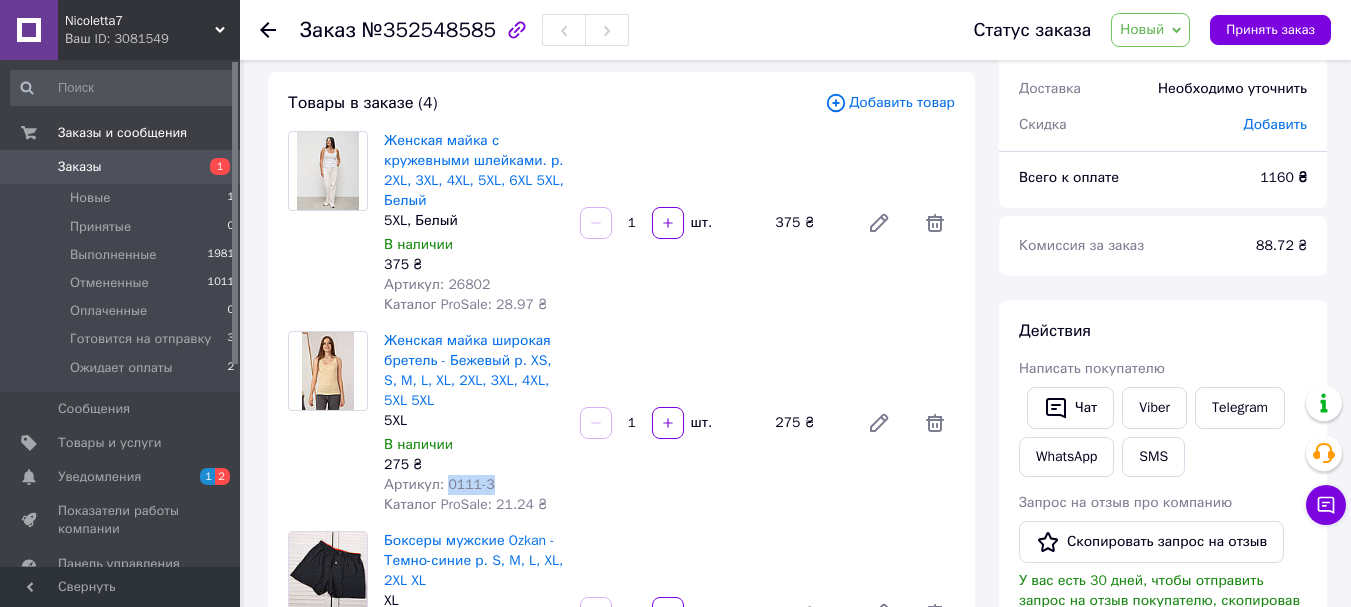 drag, startPoint x: 486, startPoint y: 478, endPoint x: 444, endPoint y: 480, distance: 42.047592 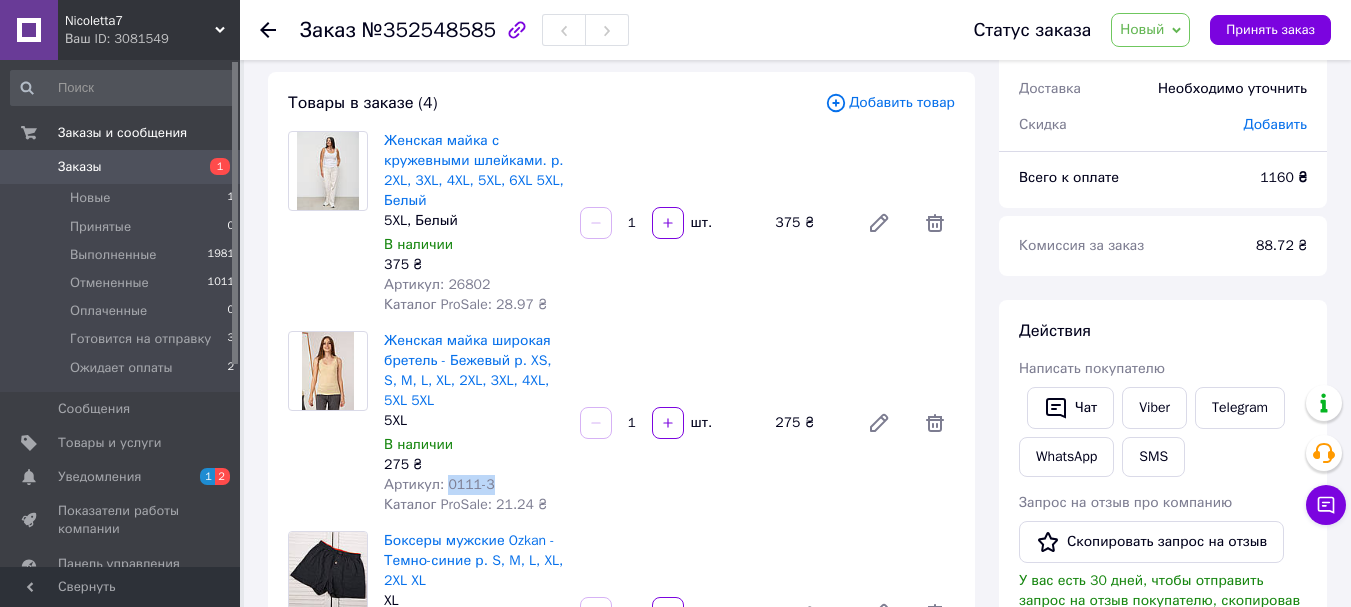 copy on "0111-3" 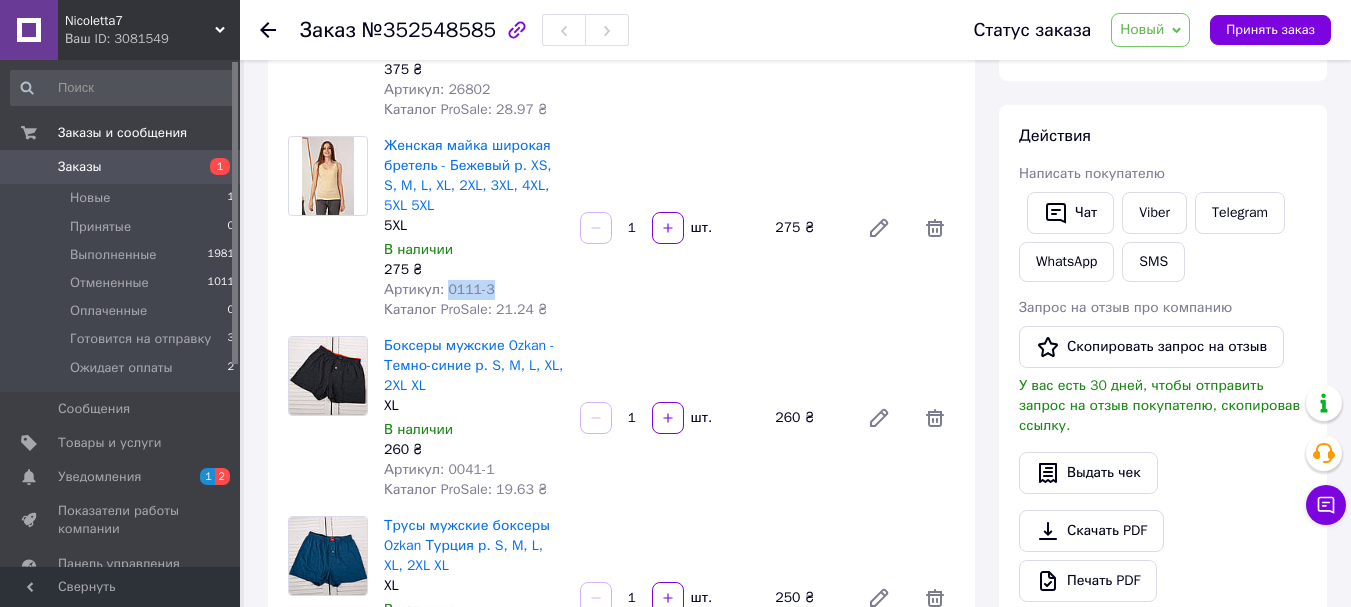 scroll, scrollTop: 300, scrollLeft: 0, axis: vertical 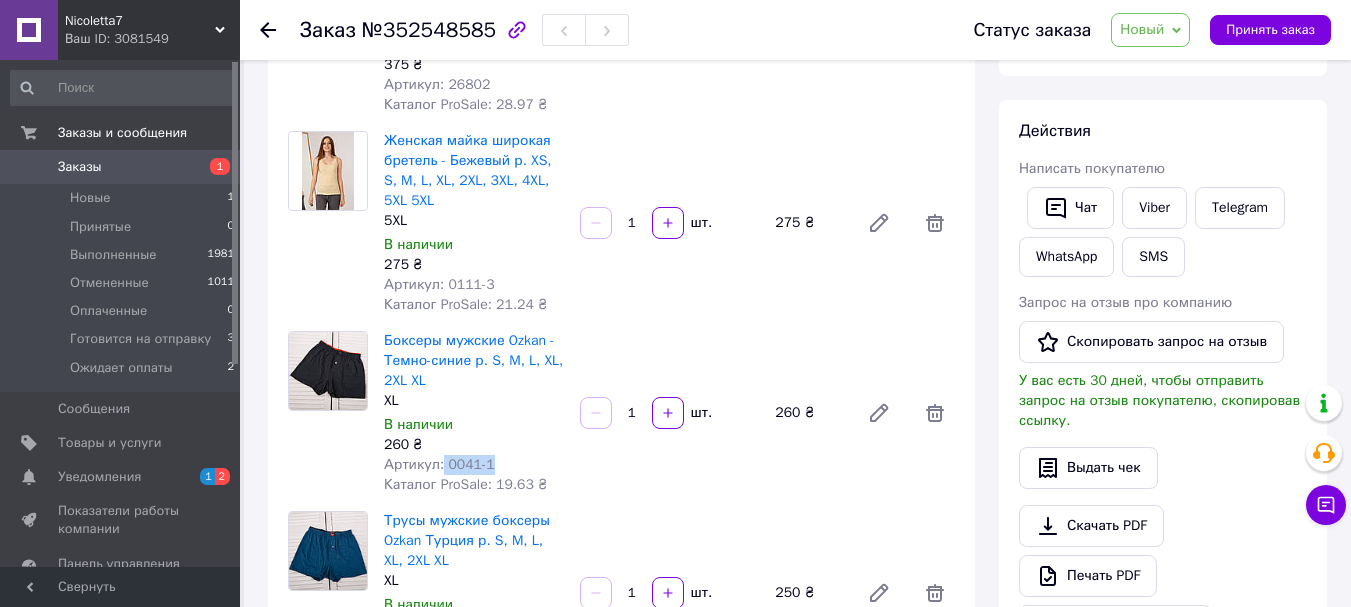 drag, startPoint x: 503, startPoint y: 463, endPoint x: 441, endPoint y: 460, distance: 62.072536 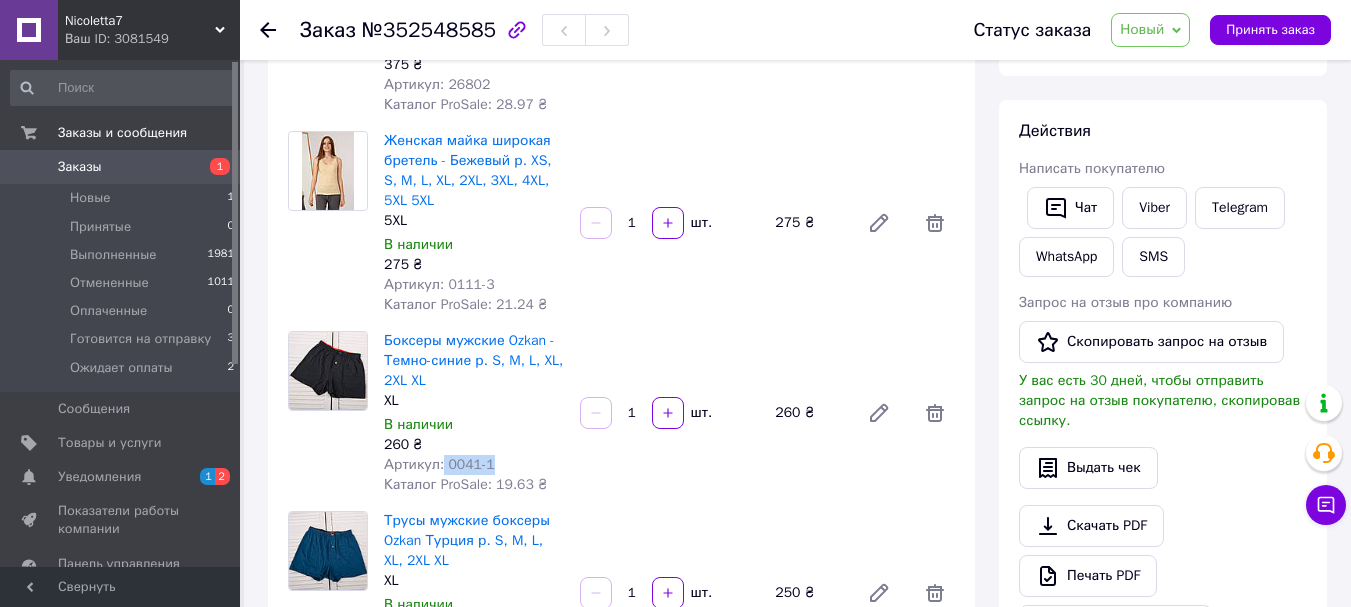 copy on "0041-1" 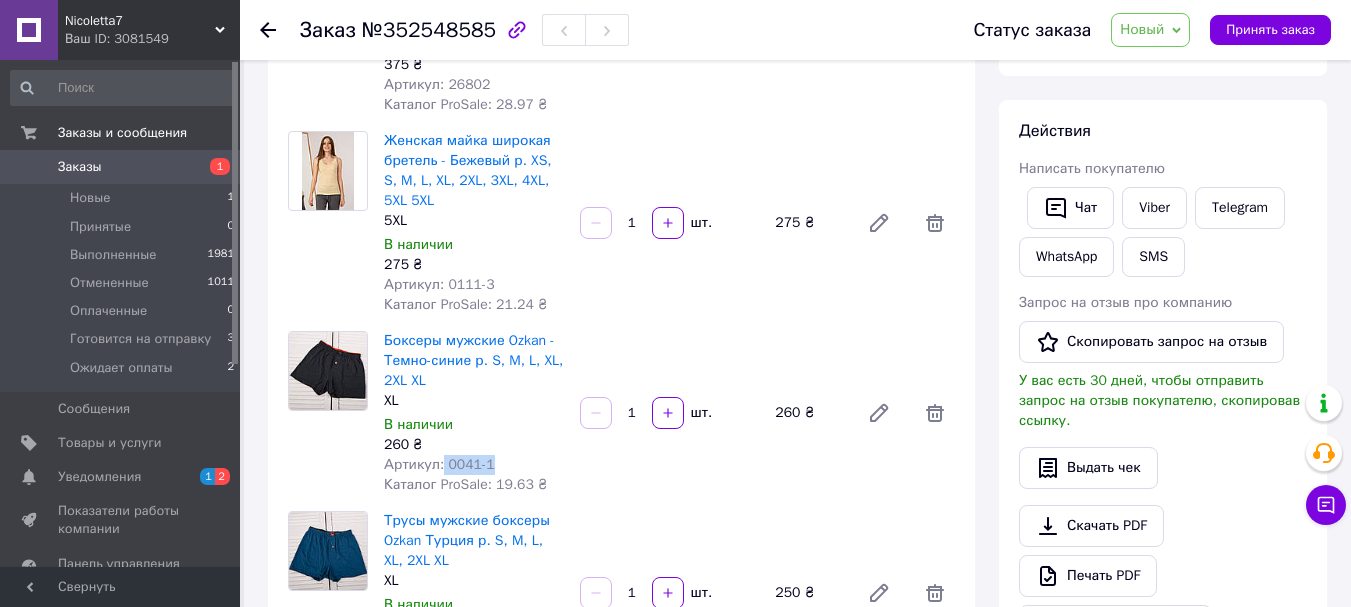 scroll, scrollTop: 500, scrollLeft: 0, axis: vertical 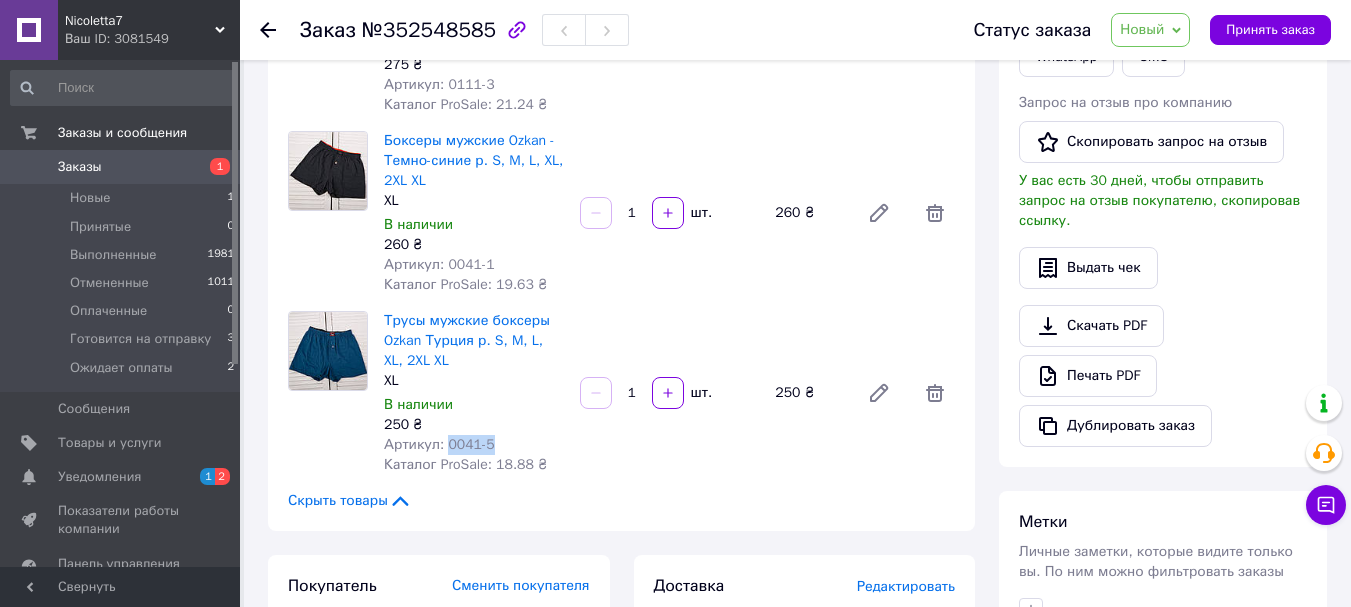 drag, startPoint x: 502, startPoint y: 441, endPoint x: 446, endPoint y: 441, distance: 56 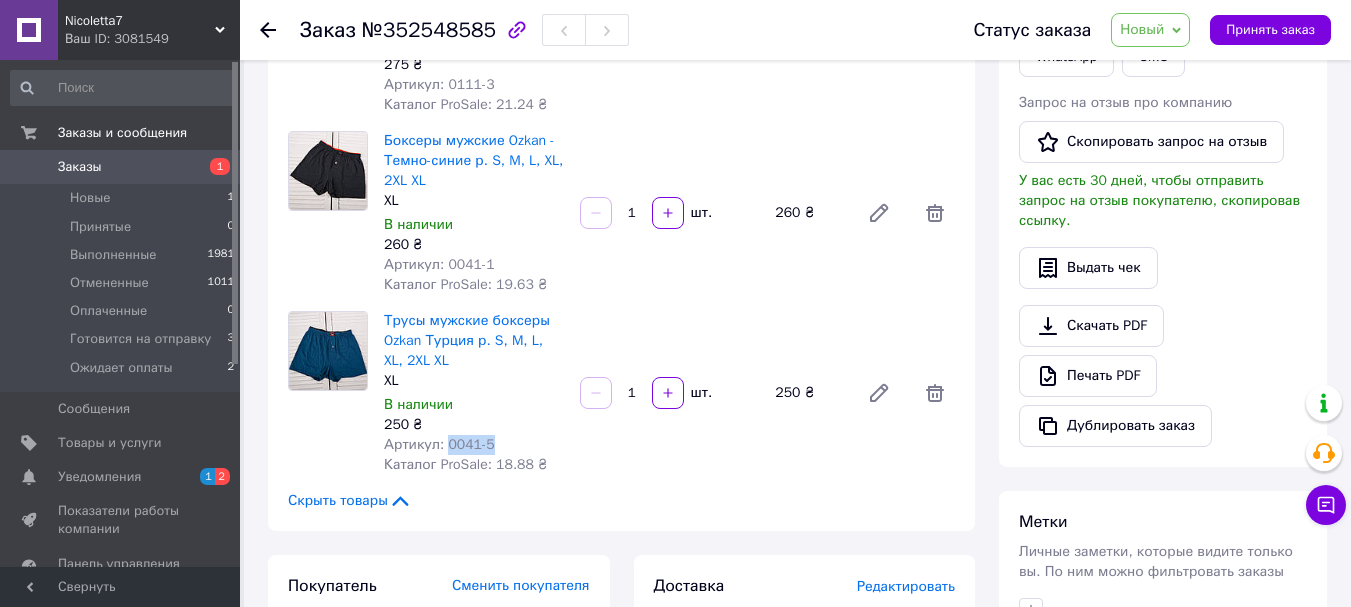 click on "Новый" at bounding box center [1142, 29] 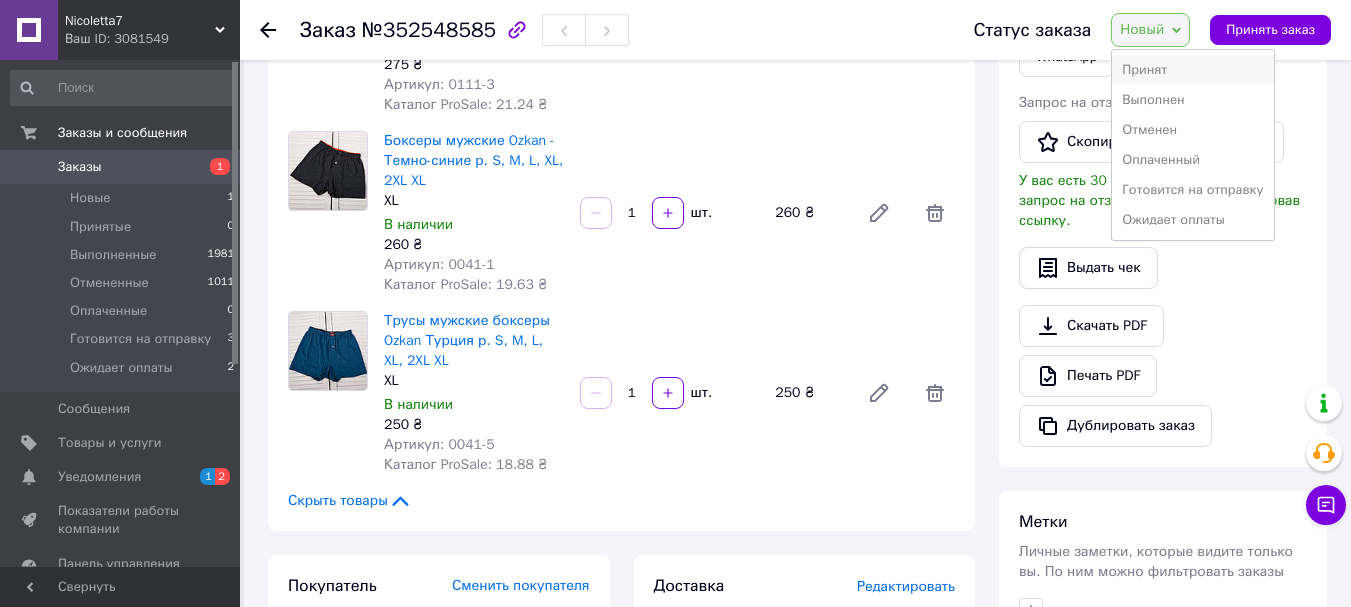 click on "Принят" at bounding box center [1192, 70] 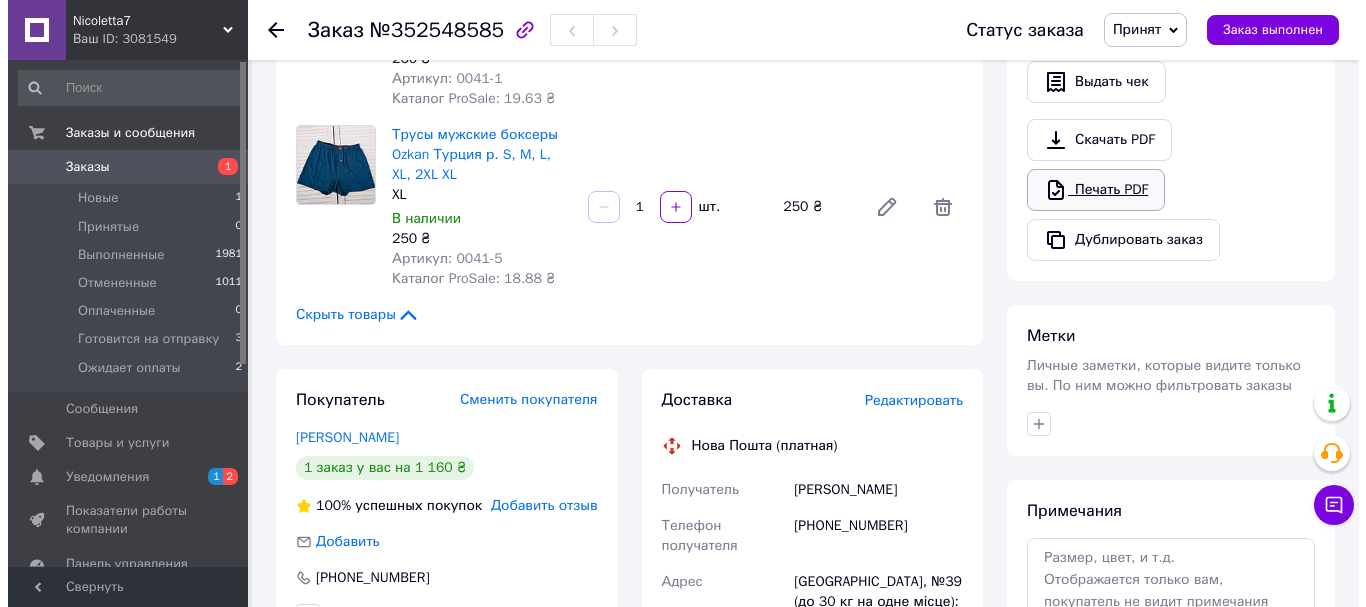 scroll, scrollTop: 800, scrollLeft: 0, axis: vertical 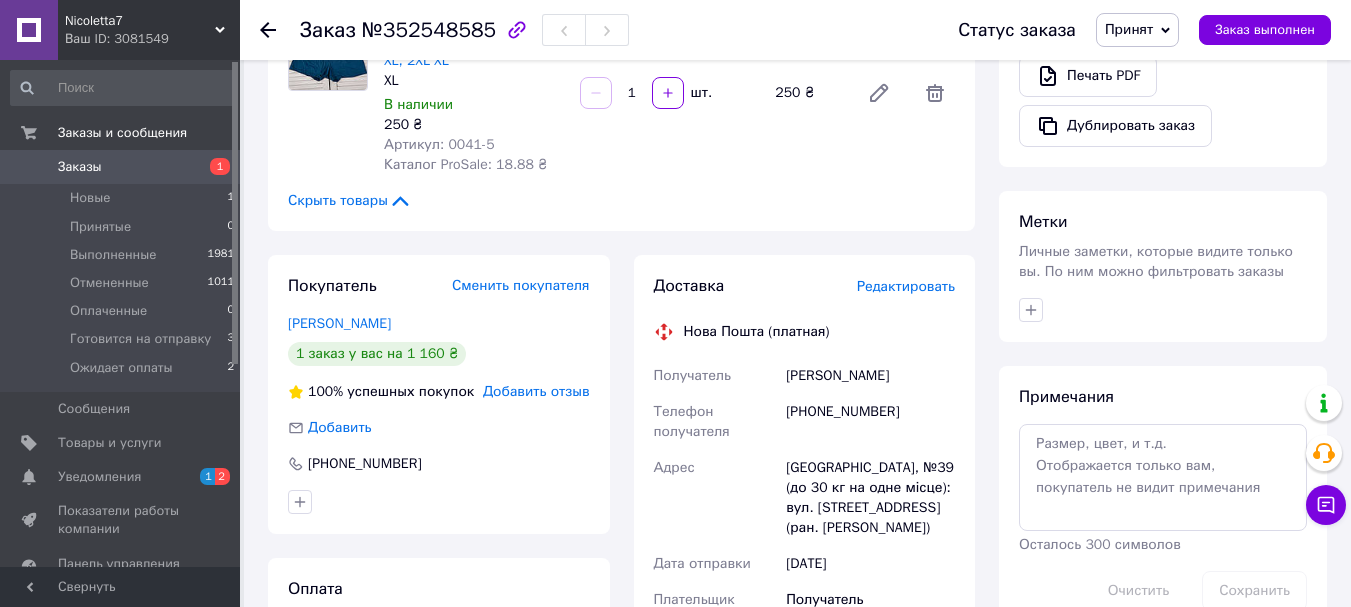 click on "Редактировать" at bounding box center [906, 286] 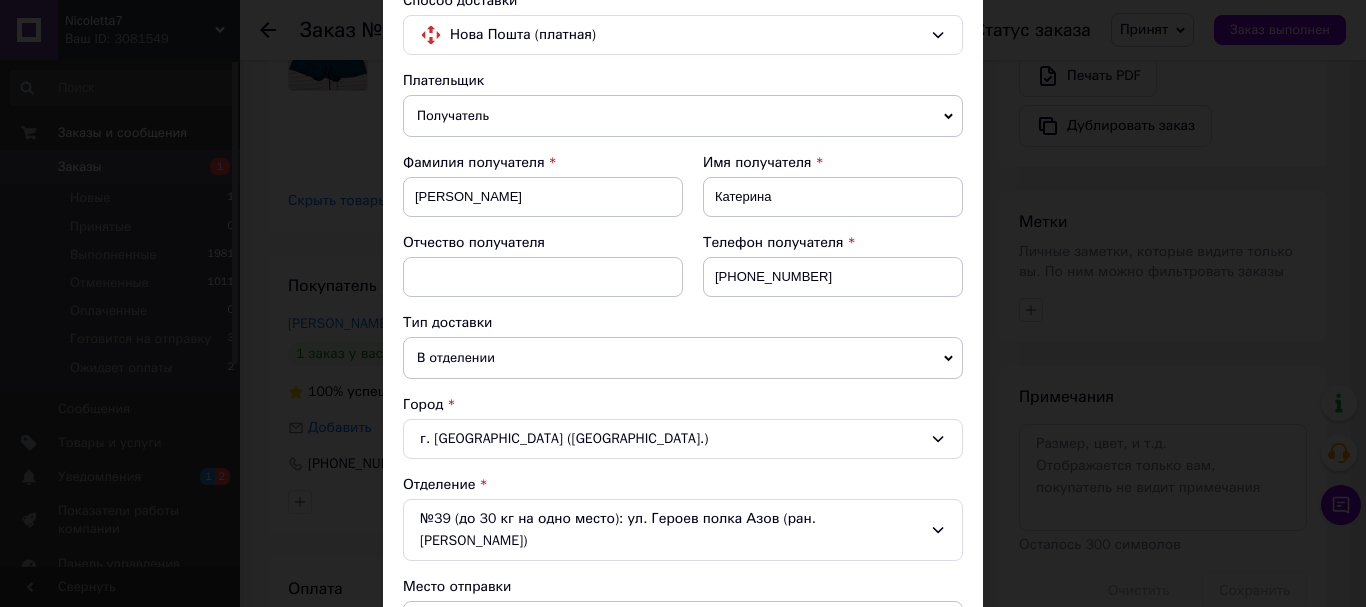 scroll, scrollTop: 400, scrollLeft: 0, axis: vertical 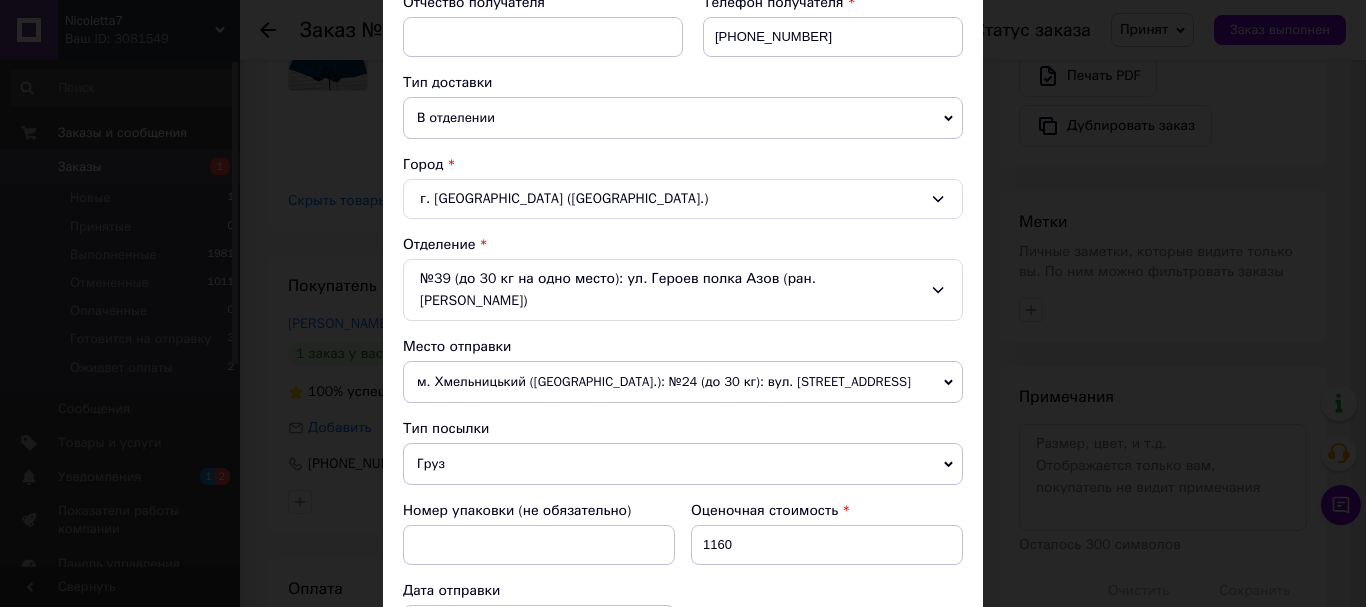 click on "м. Хмельницький ([GEOGRAPHIC_DATA].): №24 (до 30 кг): вул. [STREET_ADDRESS]" at bounding box center [683, 382] 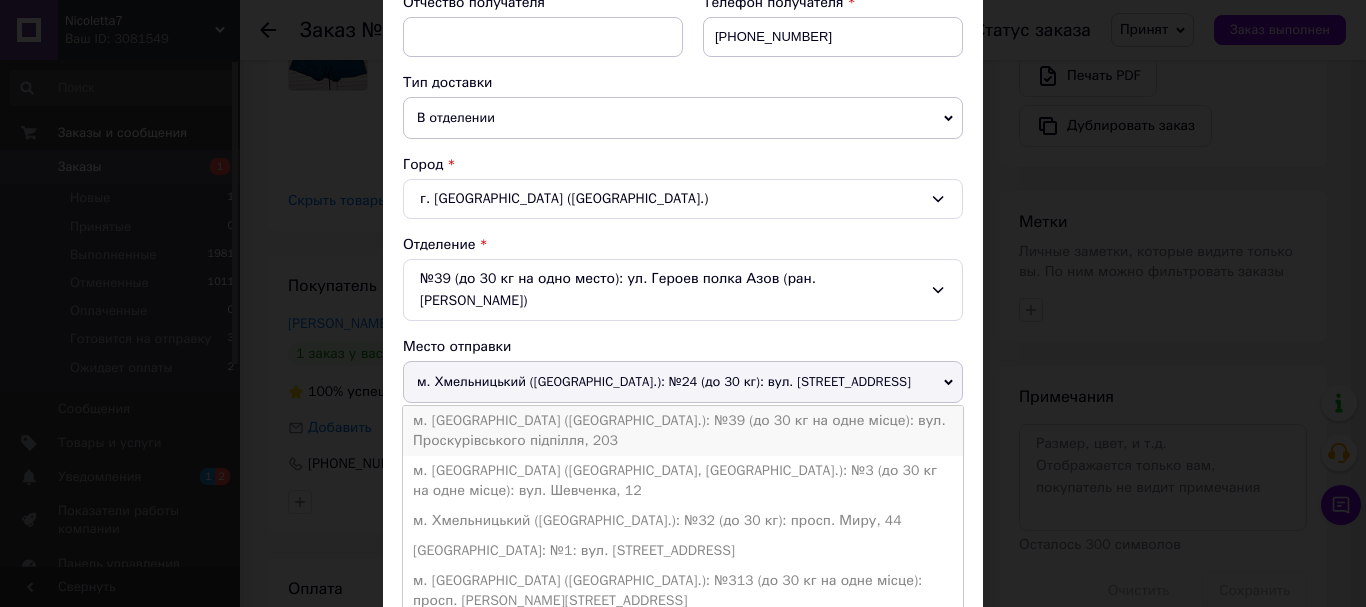 click on "м. [GEOGRAPHIC_DATA] ([GEOGRAPHIC_DATA].): №39 (до 30 кг на одне місце): вул. Проскурівського підпілля, 203" at bounding box center (683, 431) 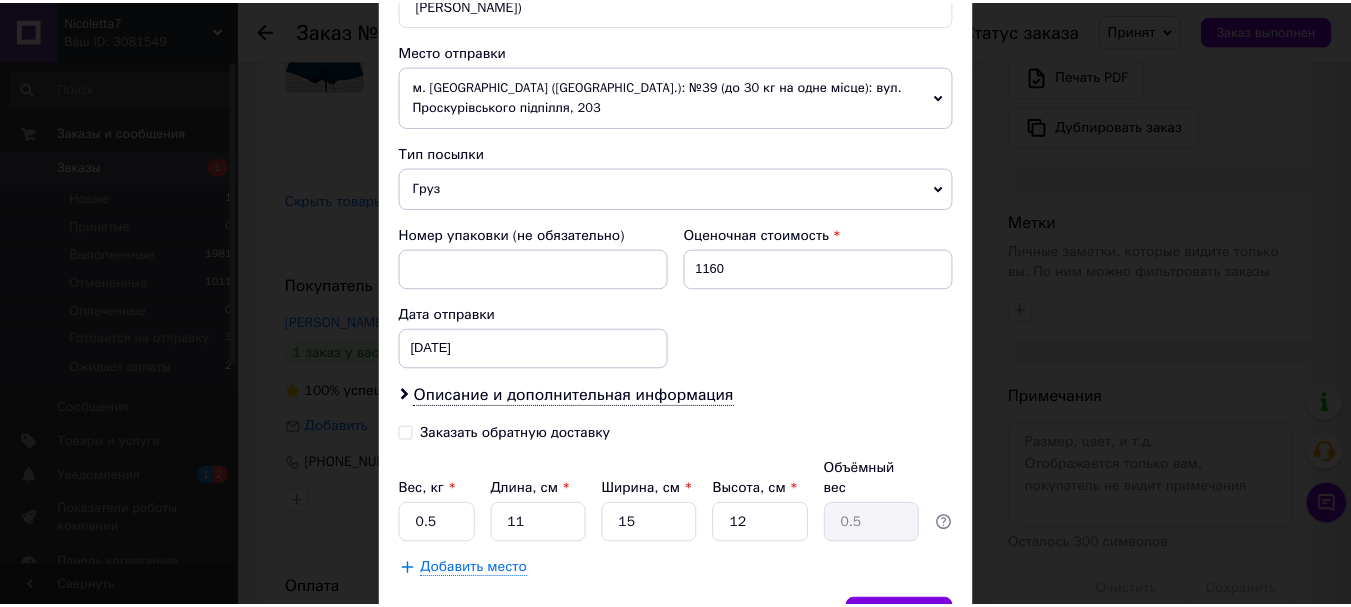 scroll, scrollTop: 700, scrollLeft: 0, axis: vertical 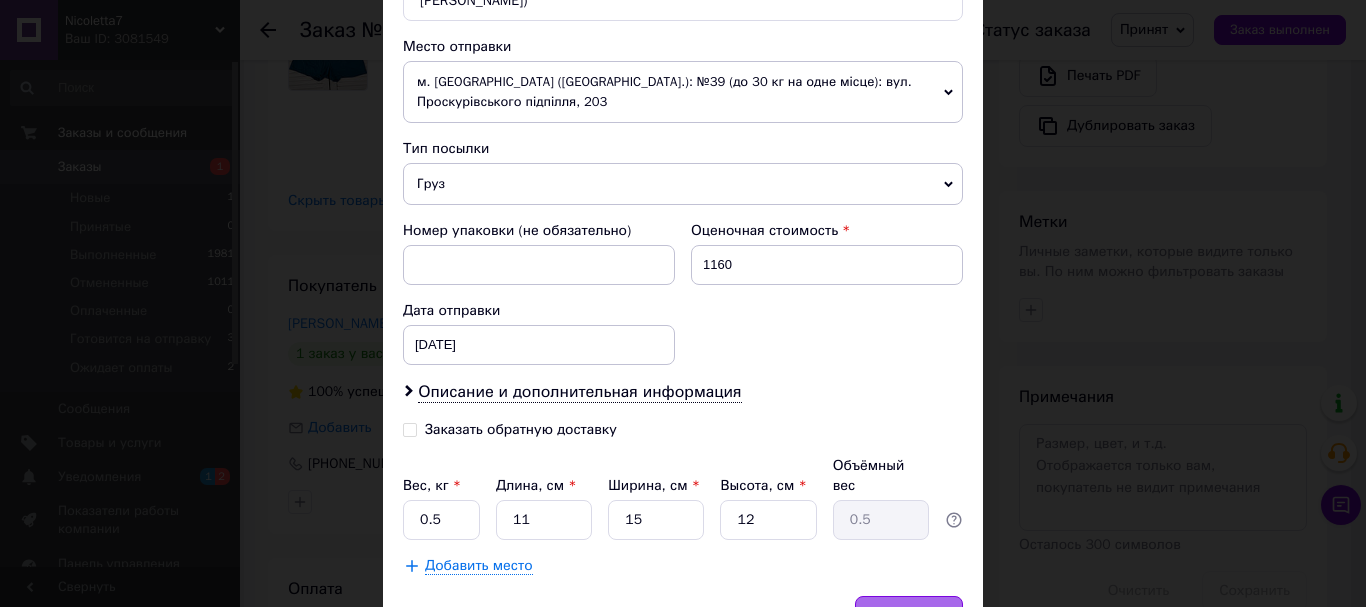 click on "Сохранить" at bounding box center [909, 616] 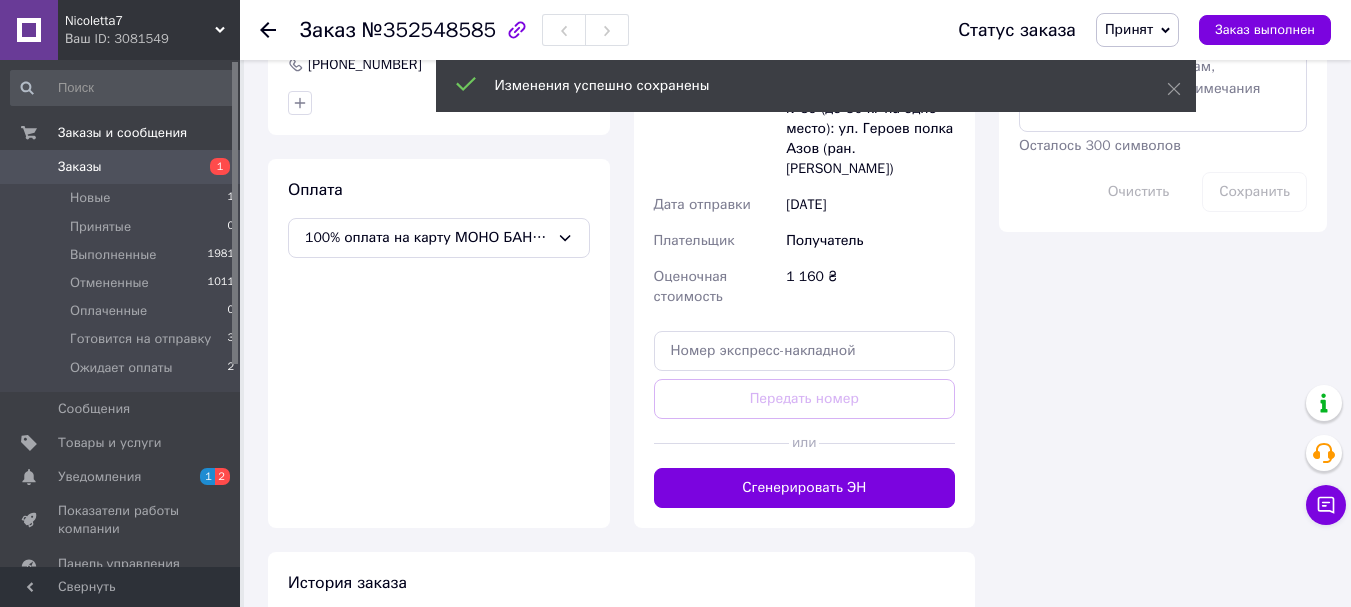 scroll, scrollTop: 1200, scrollLeft: 0, axis: vertical 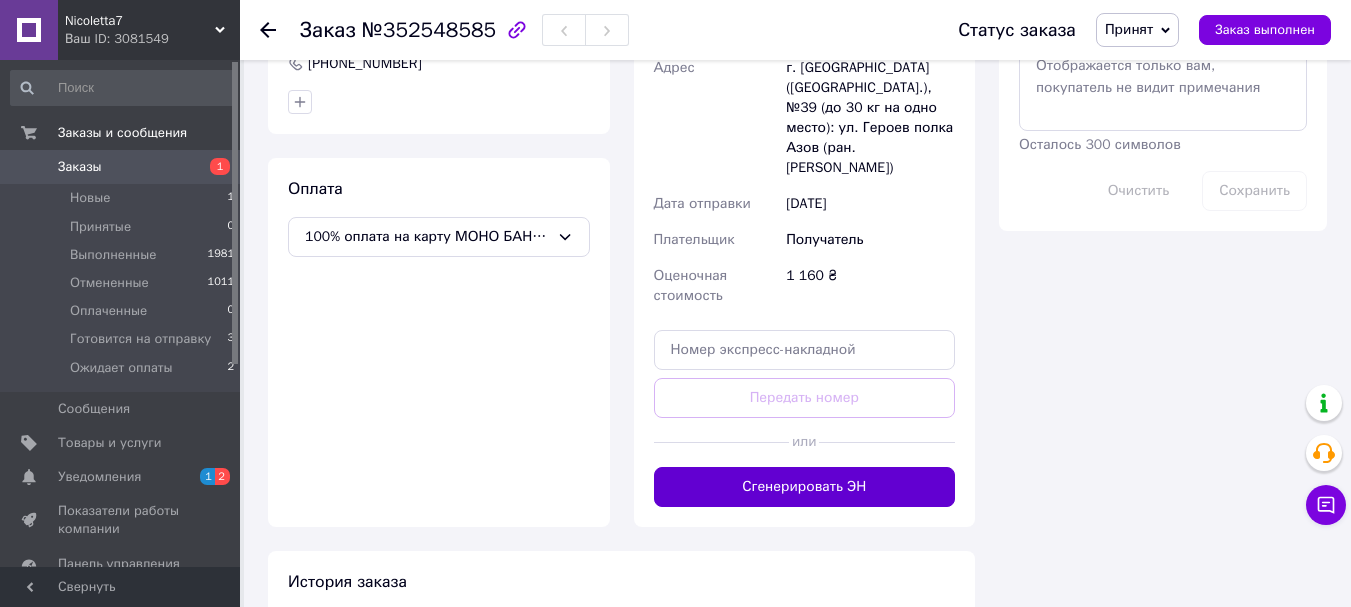 click on "Сгенерировать ЭН" at bounding box center [805, 487] 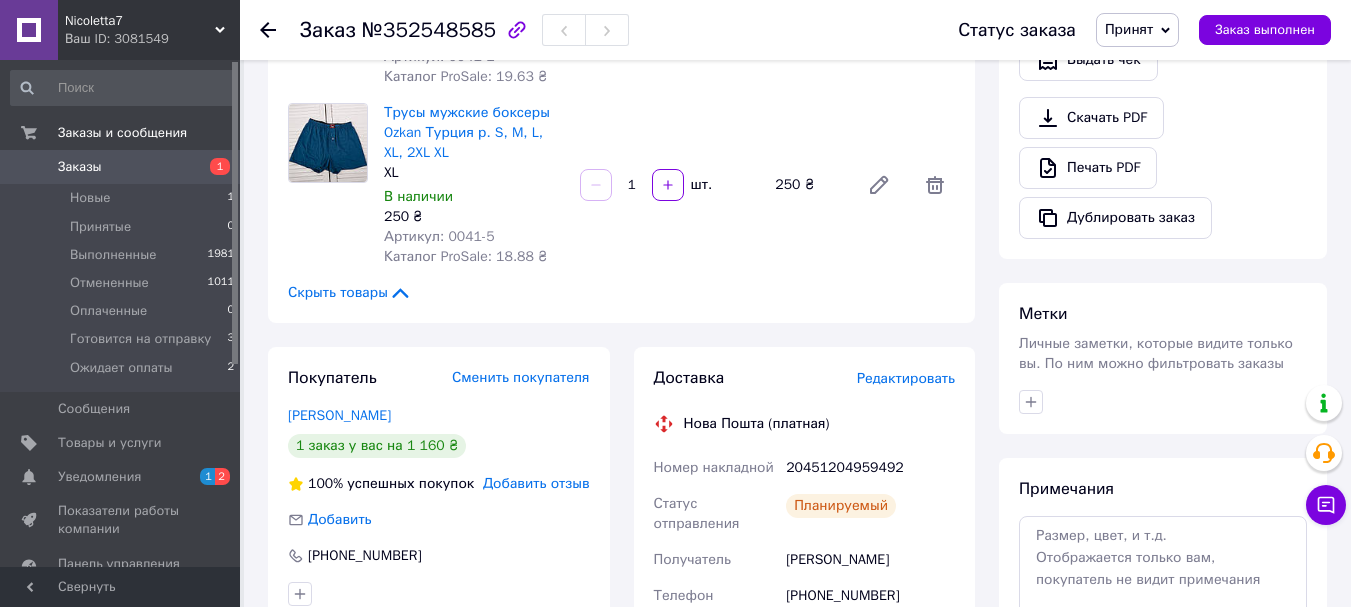 scroll, scrollTop: 700, scrollLeft: 0, axis: vertical 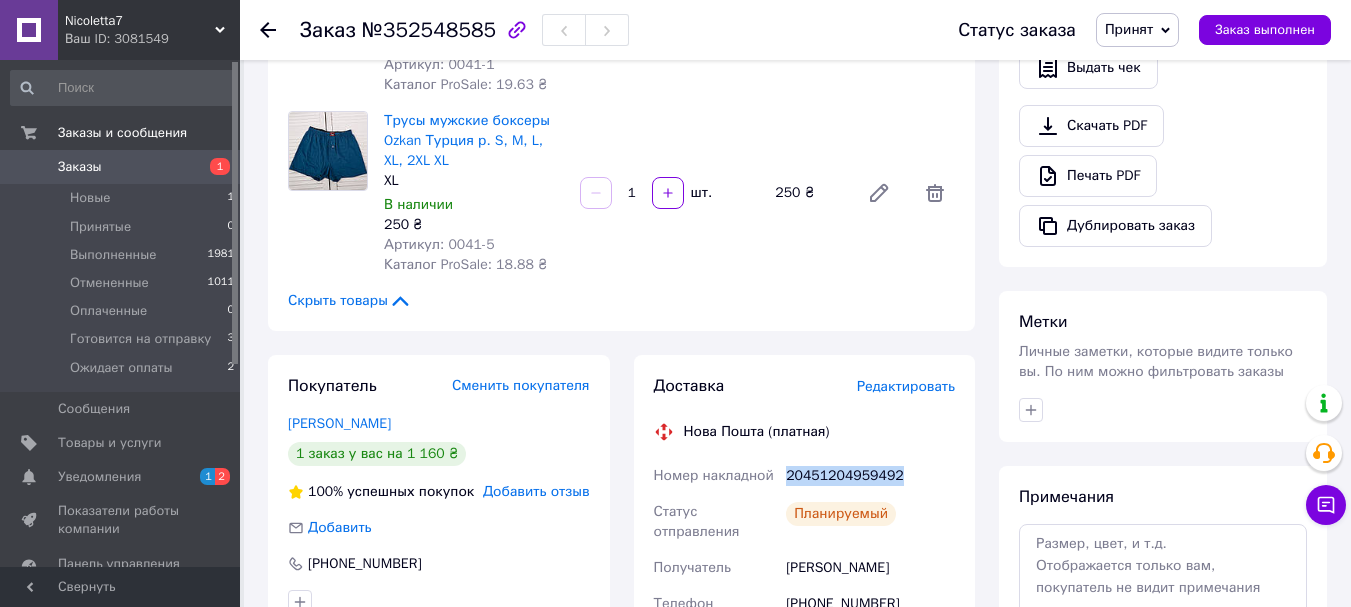 drag, startPoint x: 899, startPoint y: 475, endPoint x: 787, endPoint y: 467, distance: 112.28535 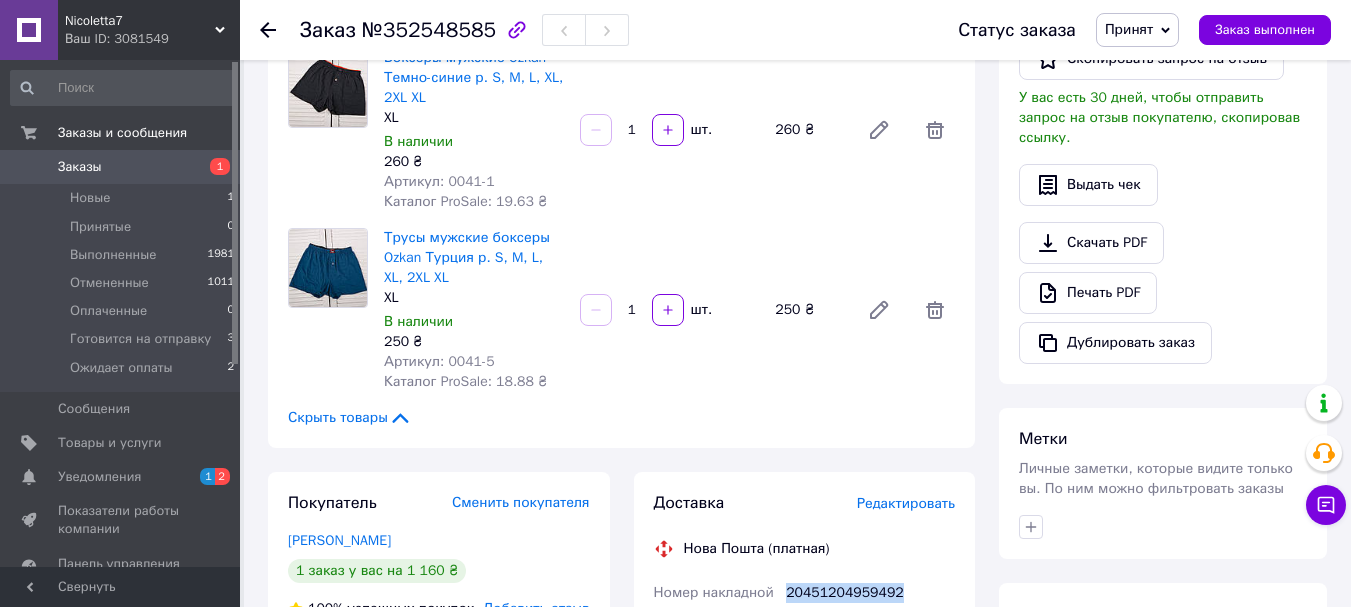 scroll, scrollTop: 600, scrollLeft: 0, axis: vertical 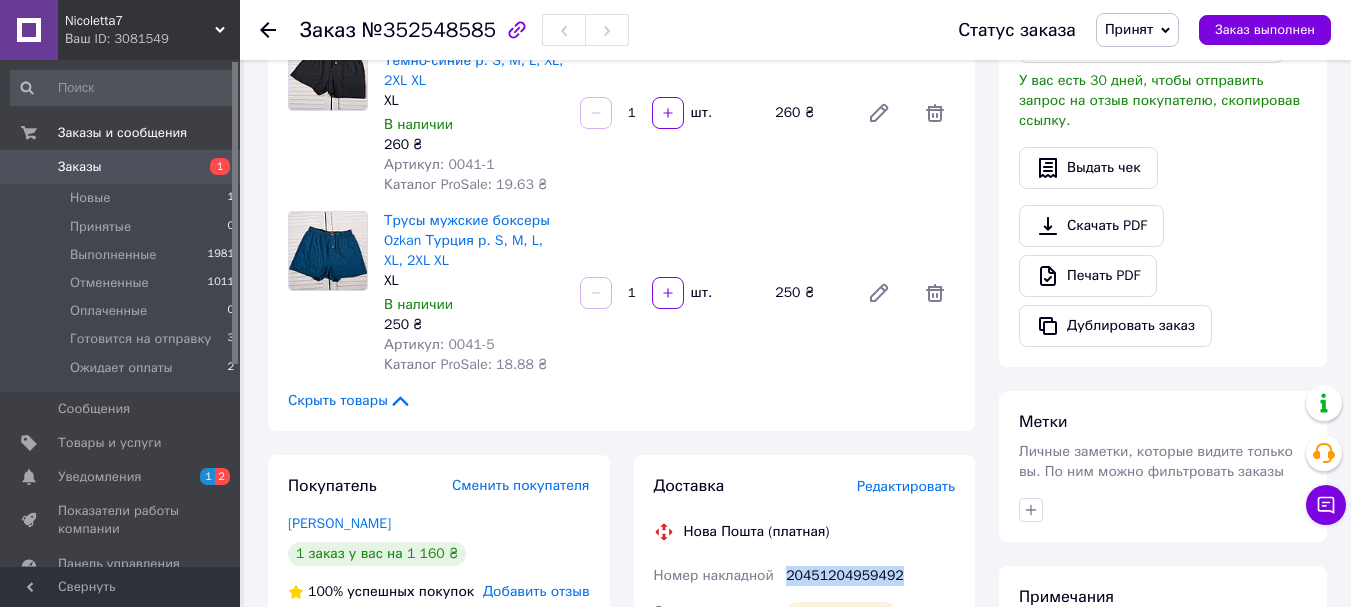 copy on "20451204959492" 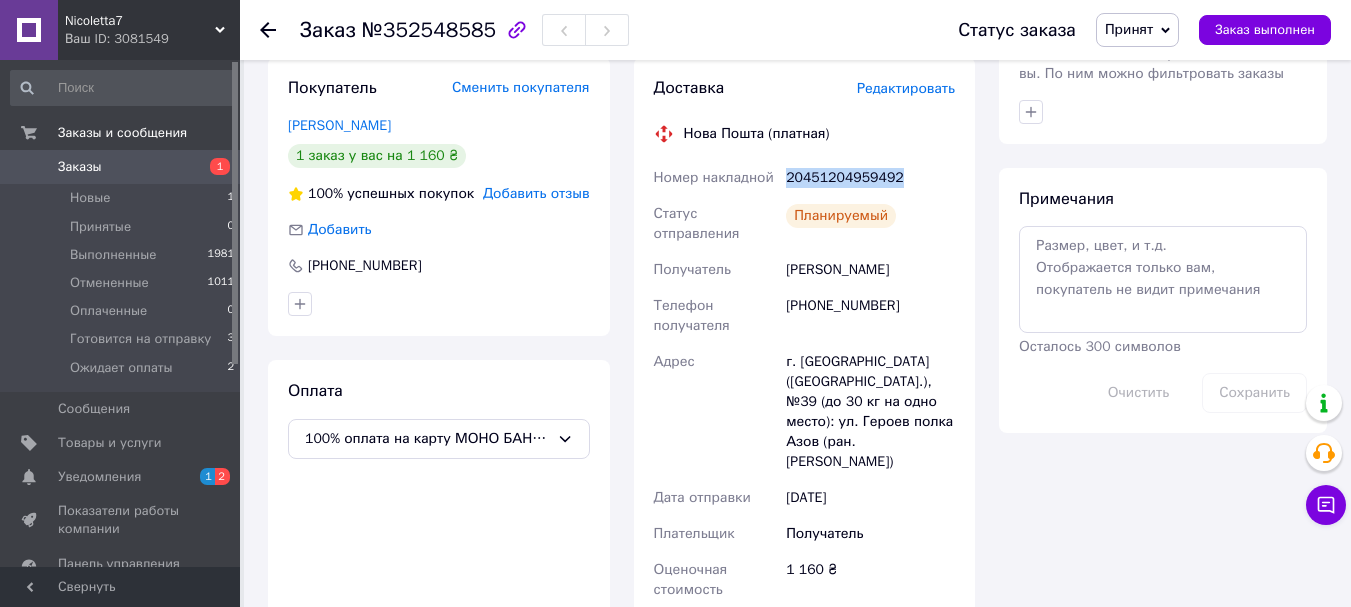 scroll, scrollTop: 1000, scrollLeft: 0, axis: vertical 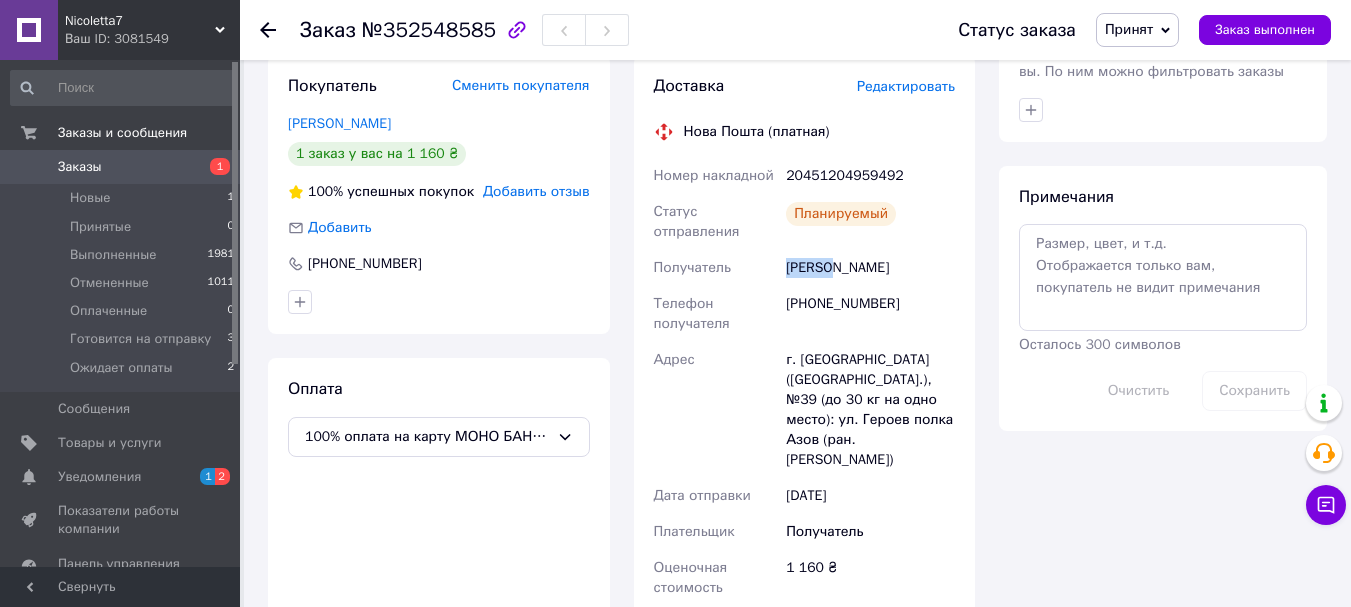 drag, startPoint x: 831, startPoint y: 266, endPoint x: 785, endPoint y: 264, distance: 46.043457 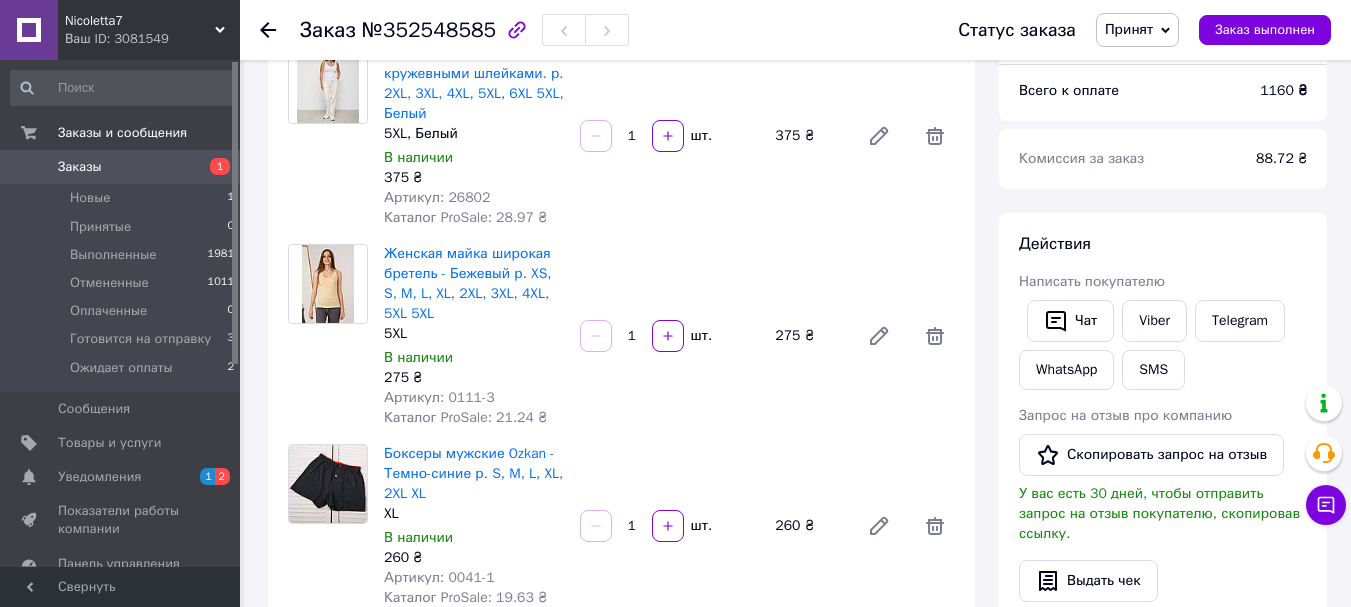 scroll, scrollTop: 100, scrollLeft: 0, axis: vertical 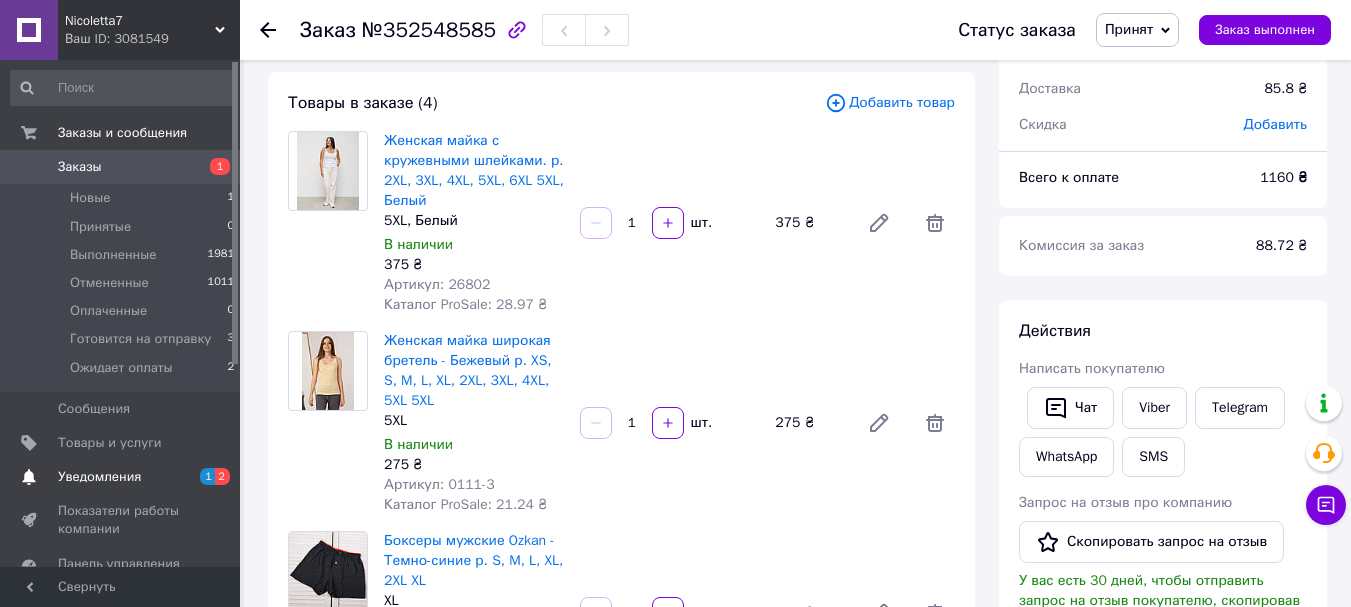 click on "Уведомления" at bounding box center [121, 477] 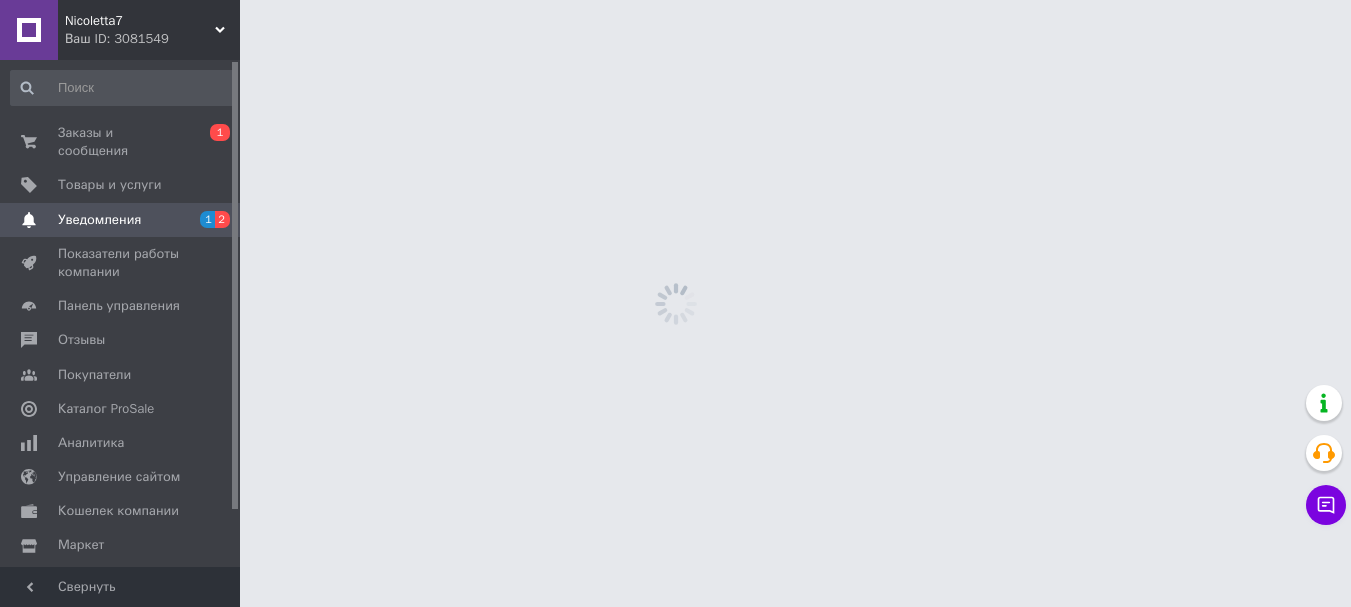 scroll, scrollTop: 0, scrollLeft: 0, axis: both 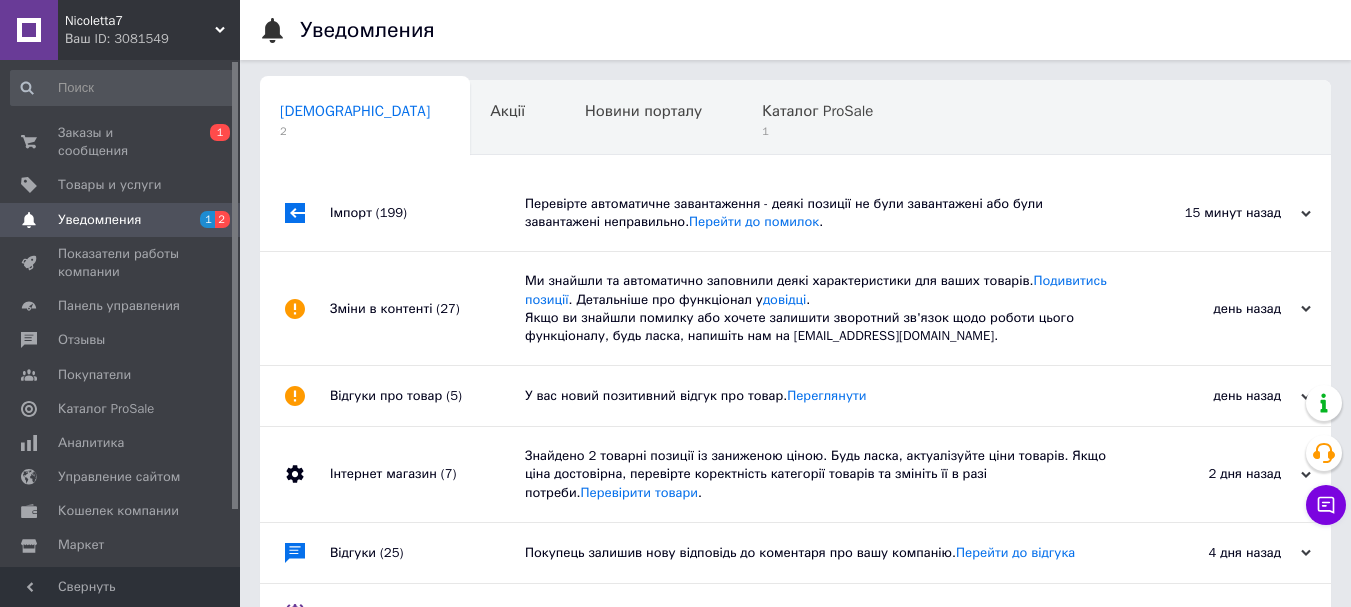 click on "Перевірте автоматичне завантаження - деякі позиції не були завантажені або були завантажені неправильно.  Перейти до помилок ." at bounding box center [818, 213] 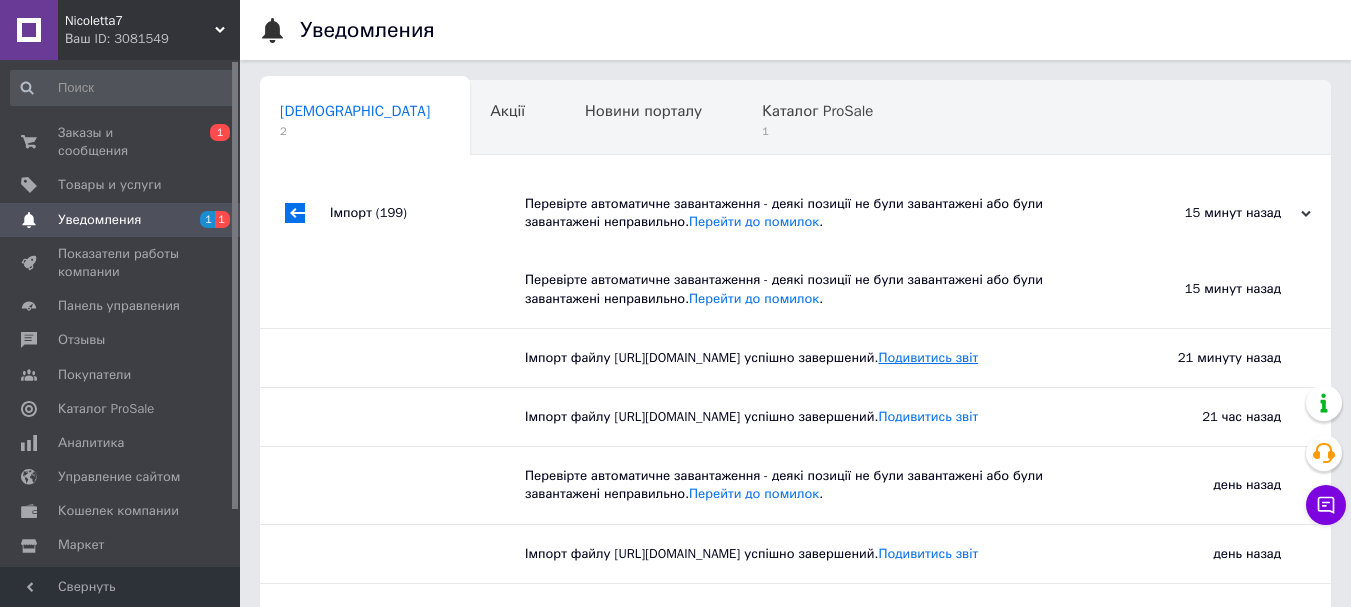click on "Подивитись звіт" at bounding box center (928, 357) 